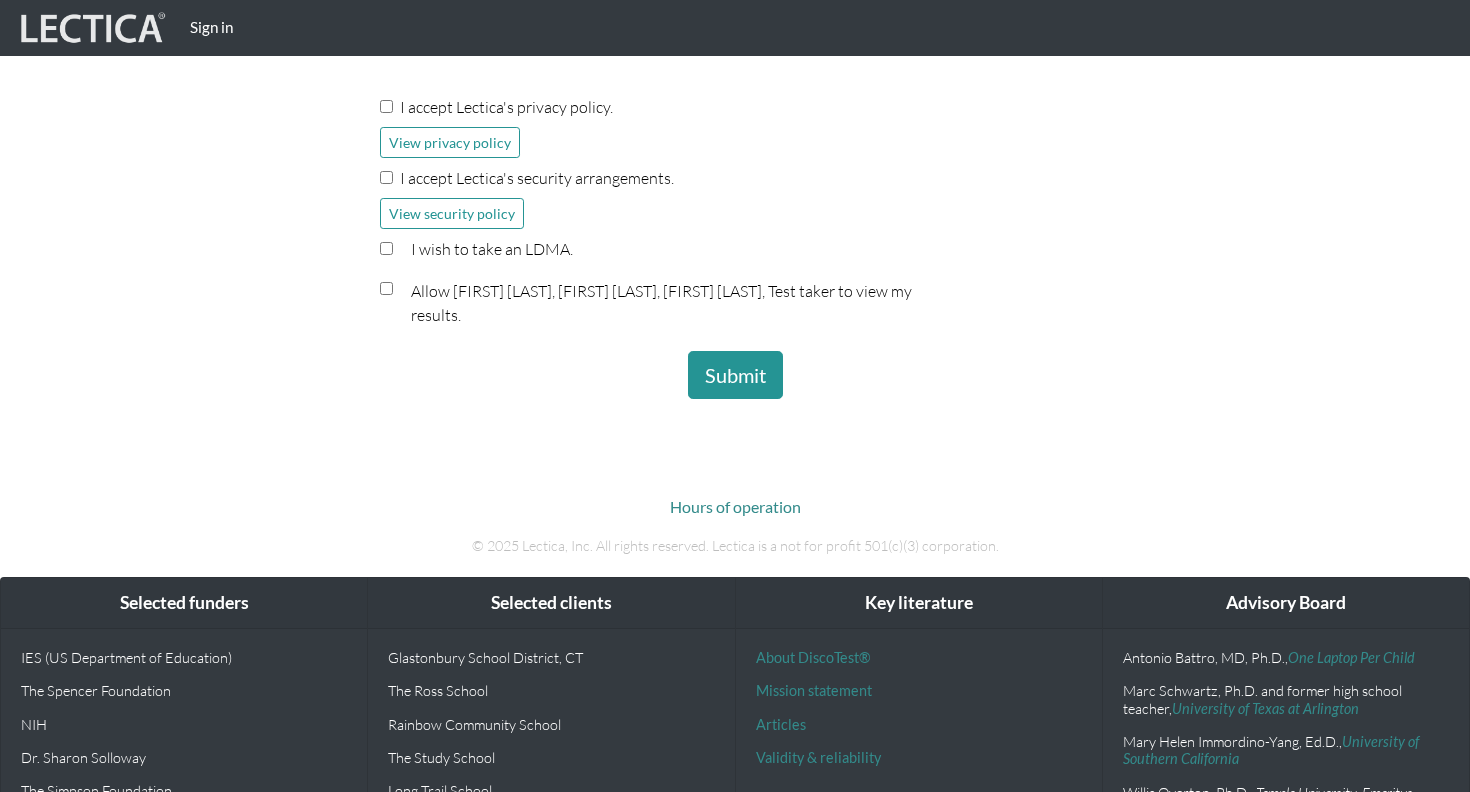 scroll, scrollTop: 589, scrollLeft: 0, axis: vertical 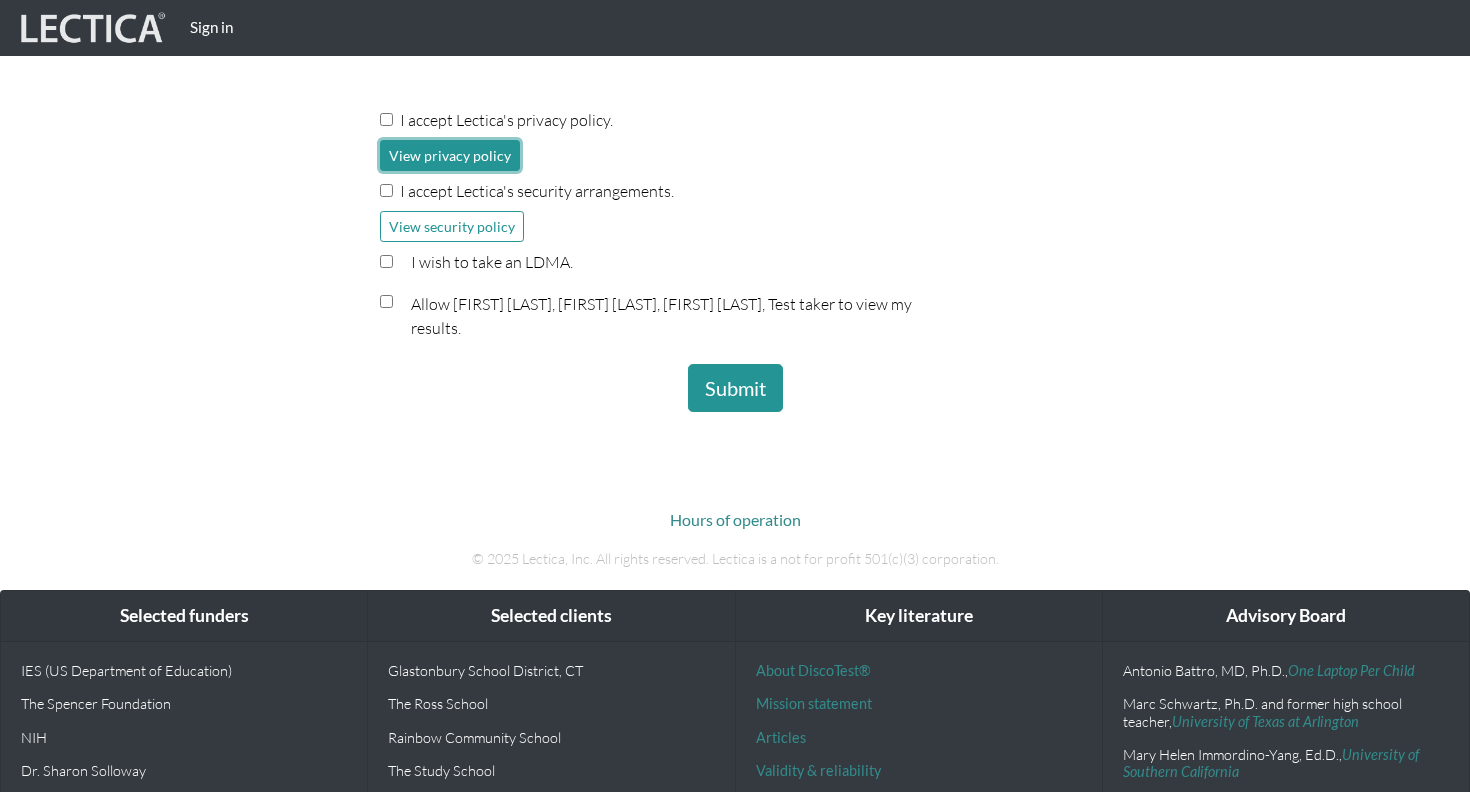click on "View privacy policy" at bounding box center [450, 155] 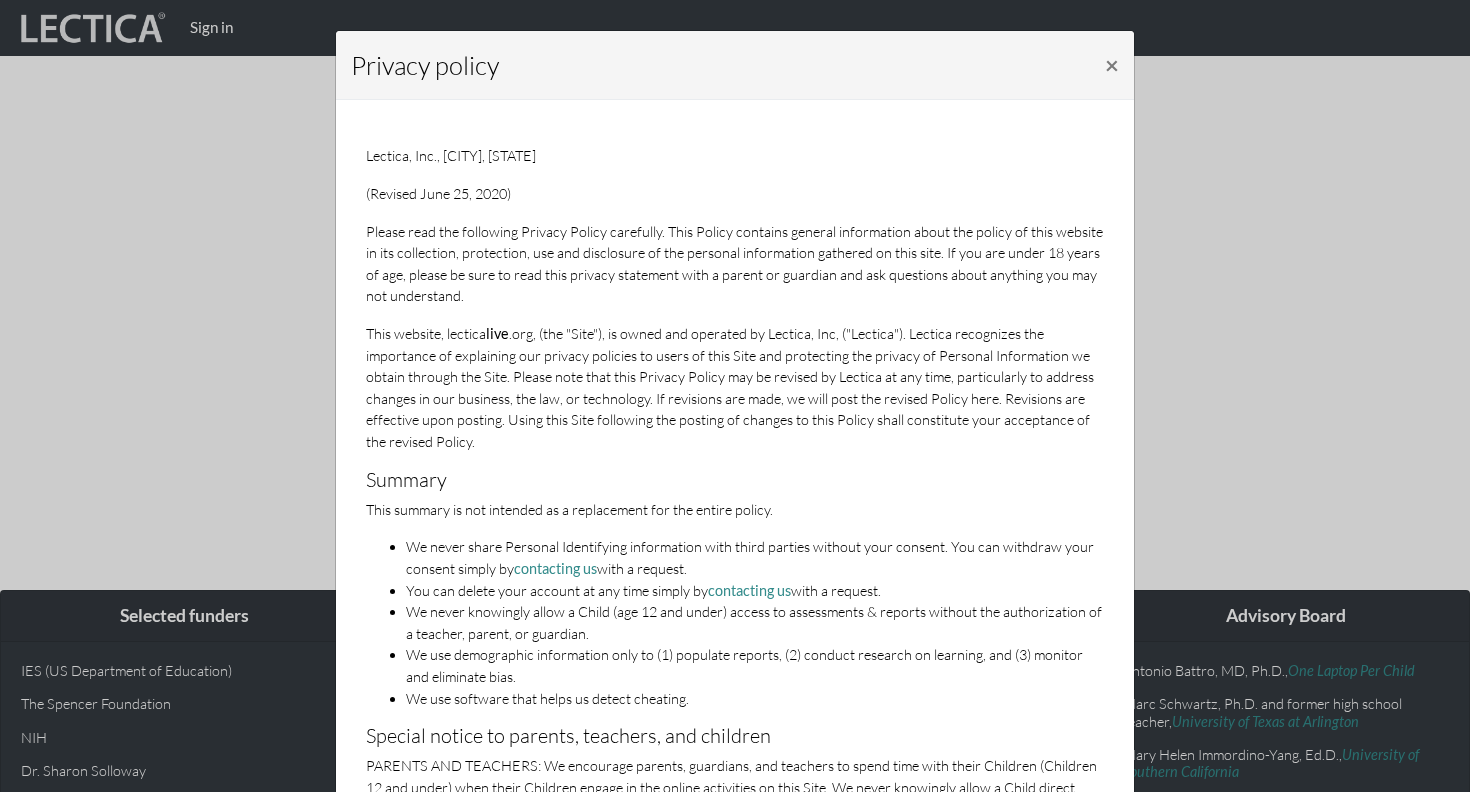 drag, startPoint x: 413, startPoint y: 155, endPoint x: 582, endPoint y: 395, distance: 293.53195 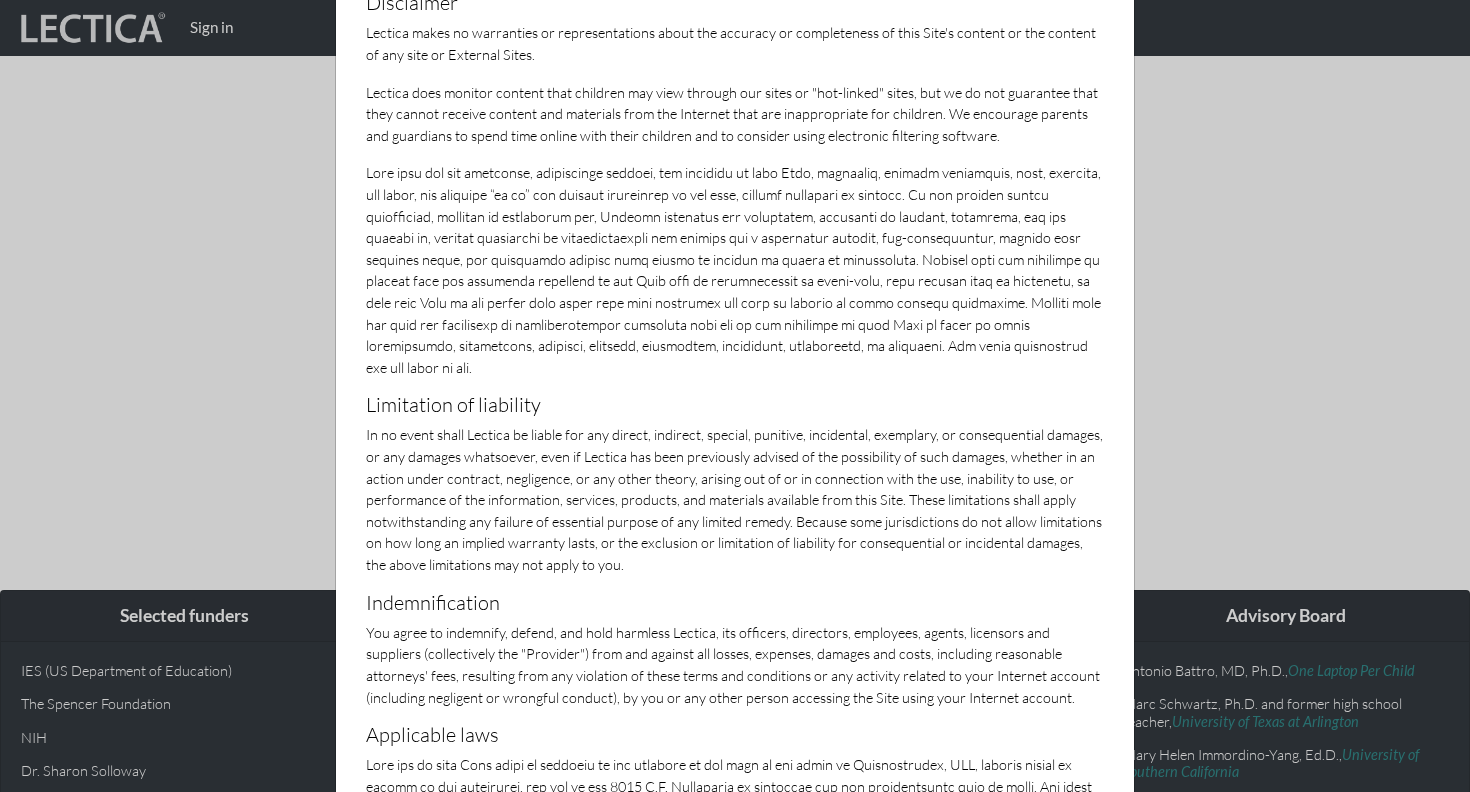 scroll, scrollTop: 6580, scrollLeft: 0, axis: vertical 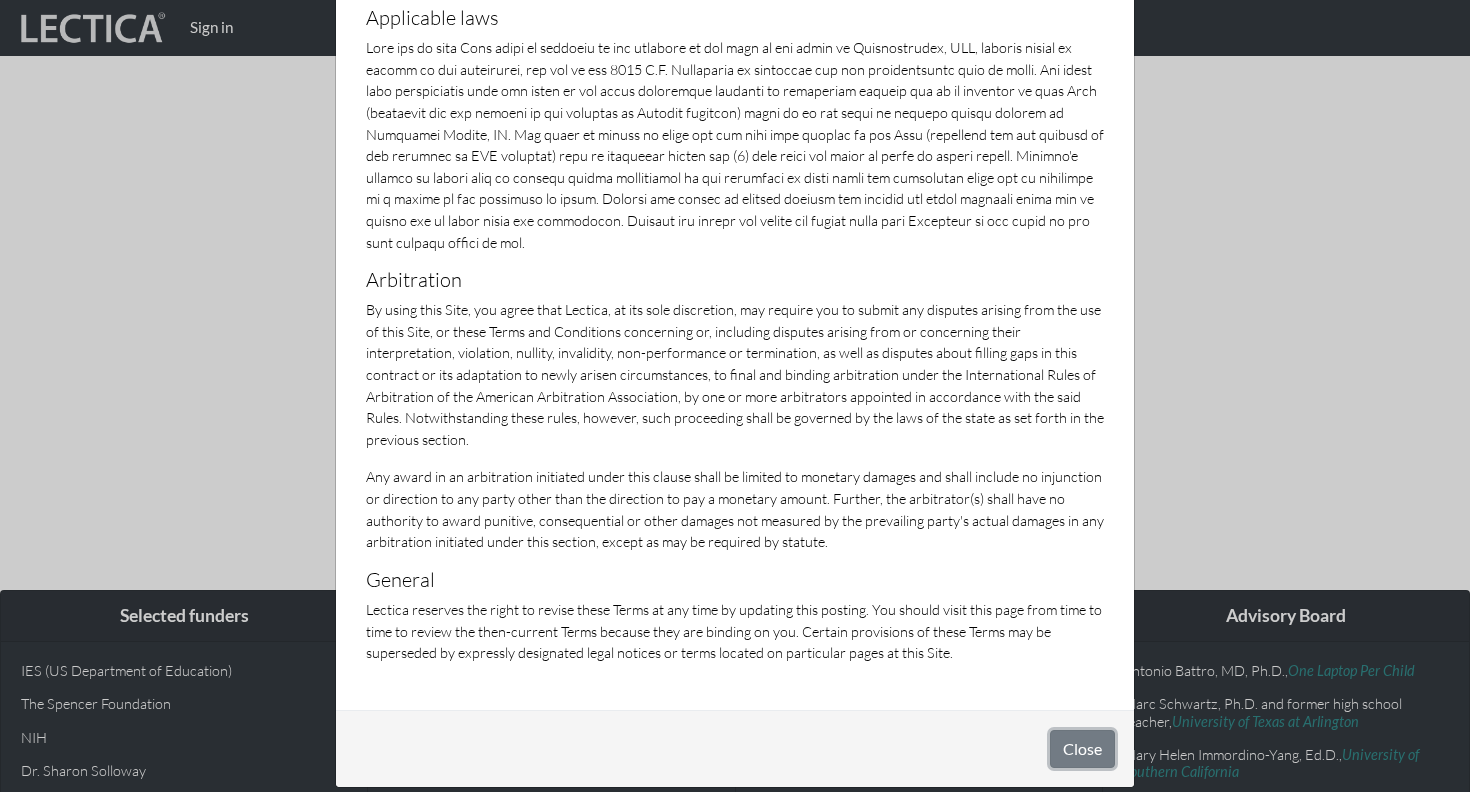 click on "Close" at bounding box center (1082, 749) 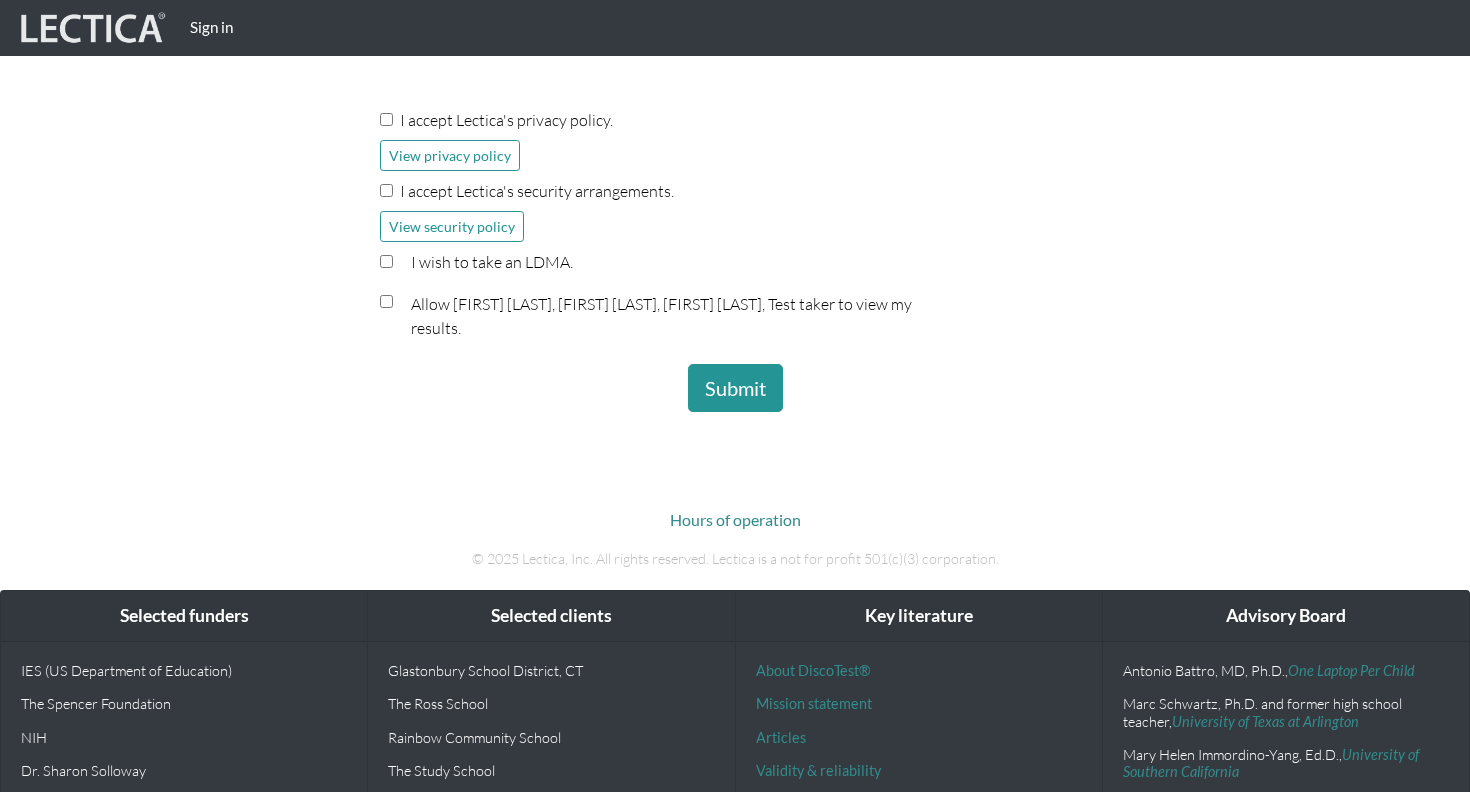 click on "I accept Lectica's security arrangements." at bounding box center [735, 195] 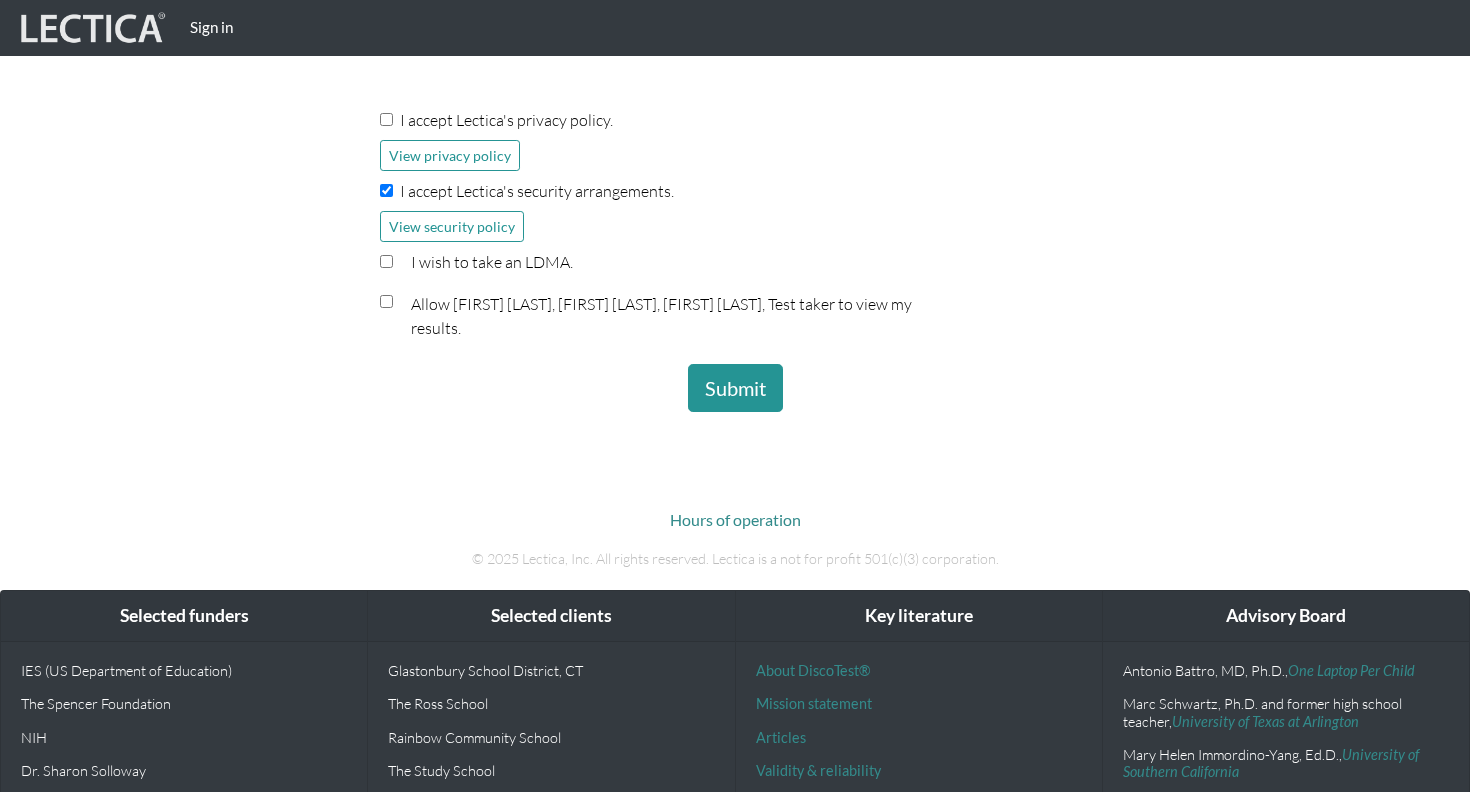 click on "I accept Lectica's privacy policy." at bounding box center [386, 119] 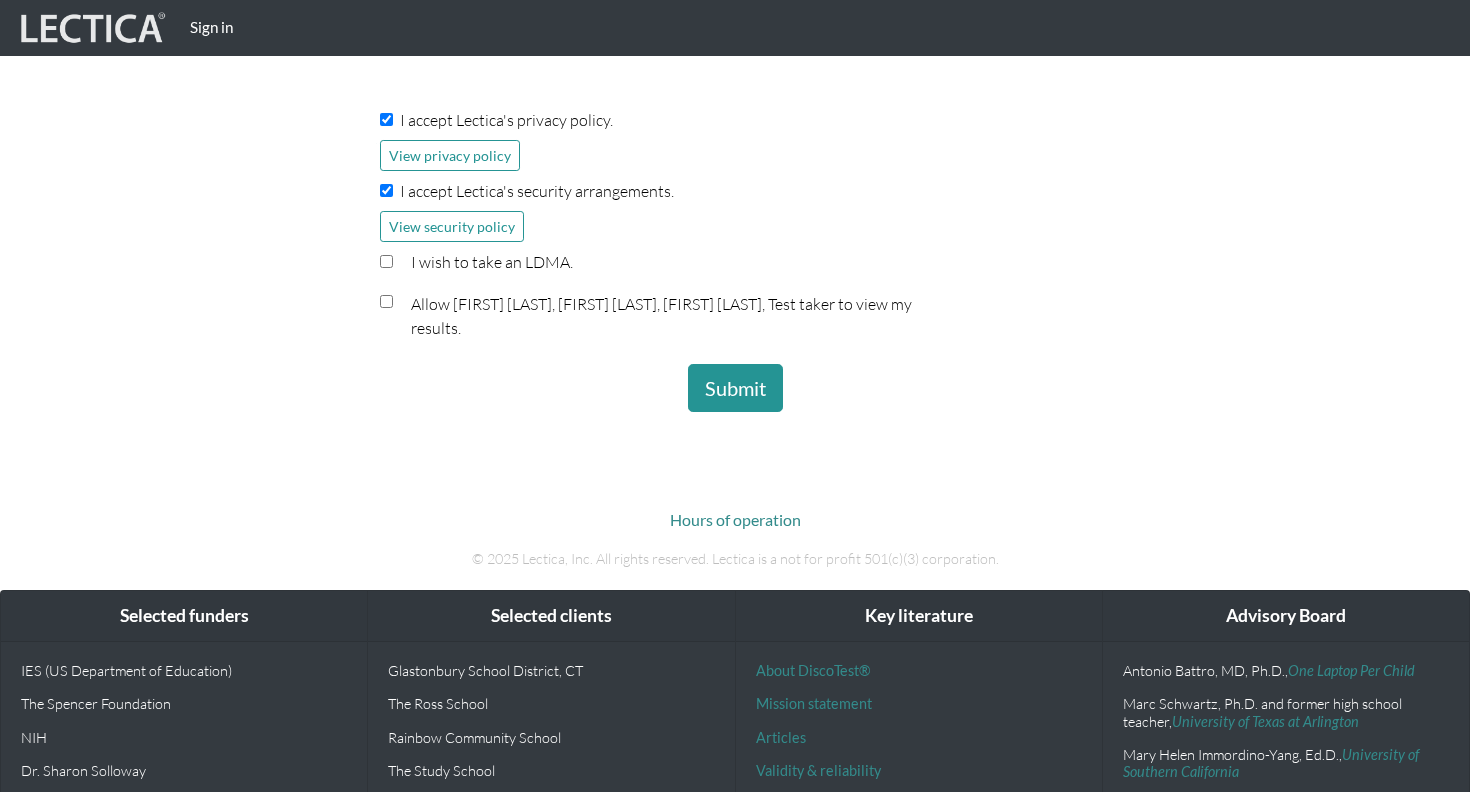 click on "I wish to take an LDMA." at bounding box center (735, 266) 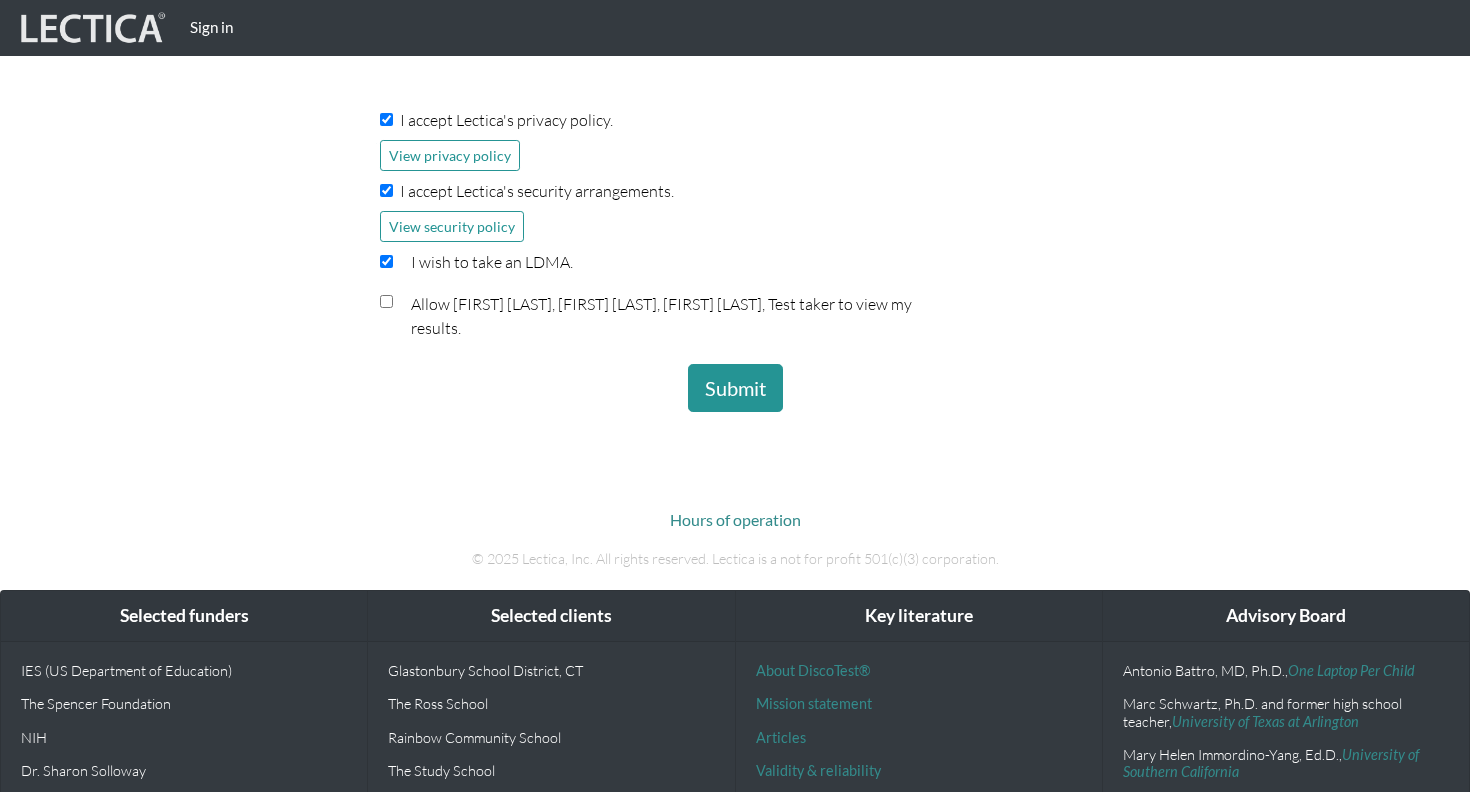 click on "Allow Norio Suzuki, Yuki Okuno, Kotono Matsushita, Test taker to view my results." at bounding box center (680, 319) 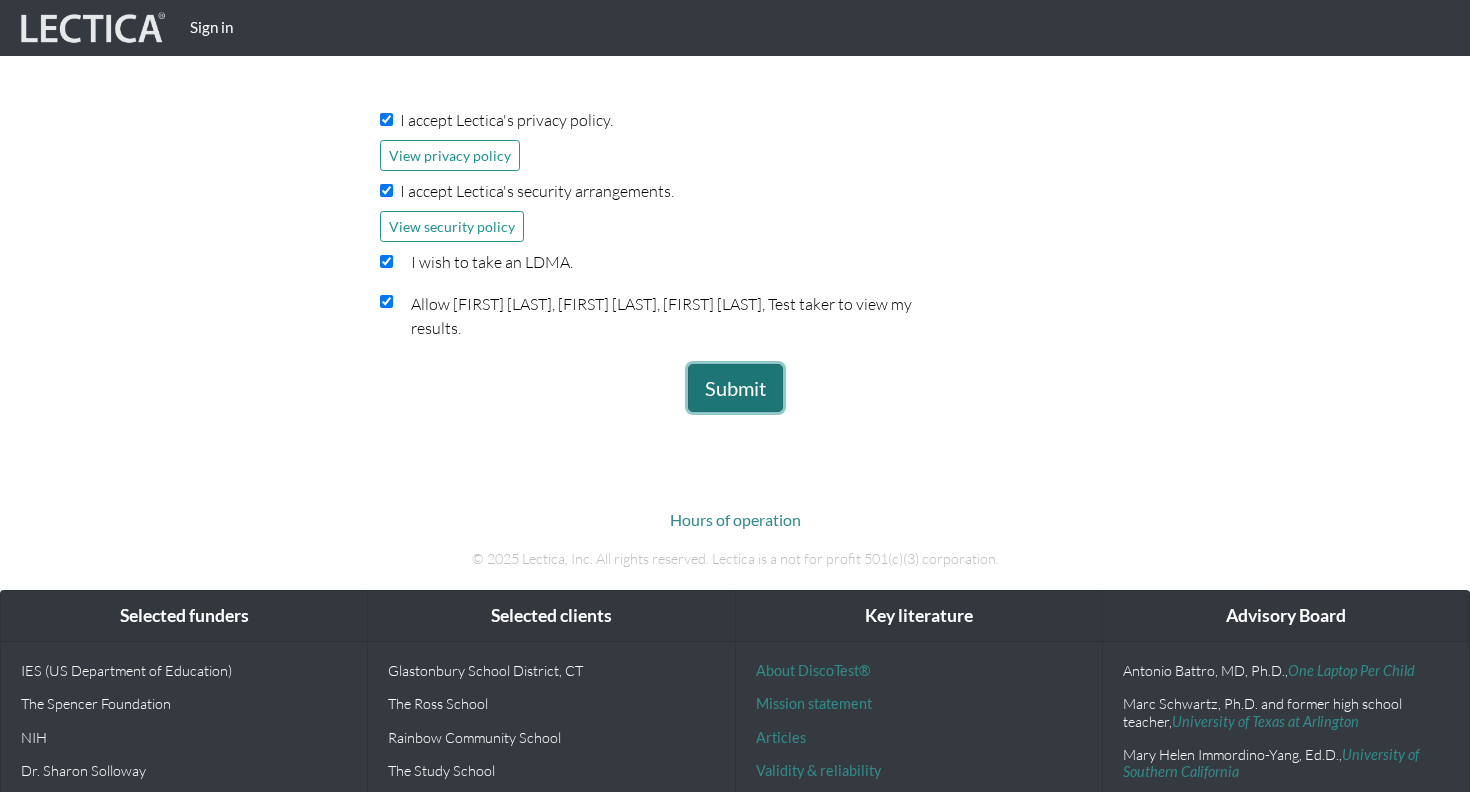 click on "Submit" at bounding box center (735, 388) 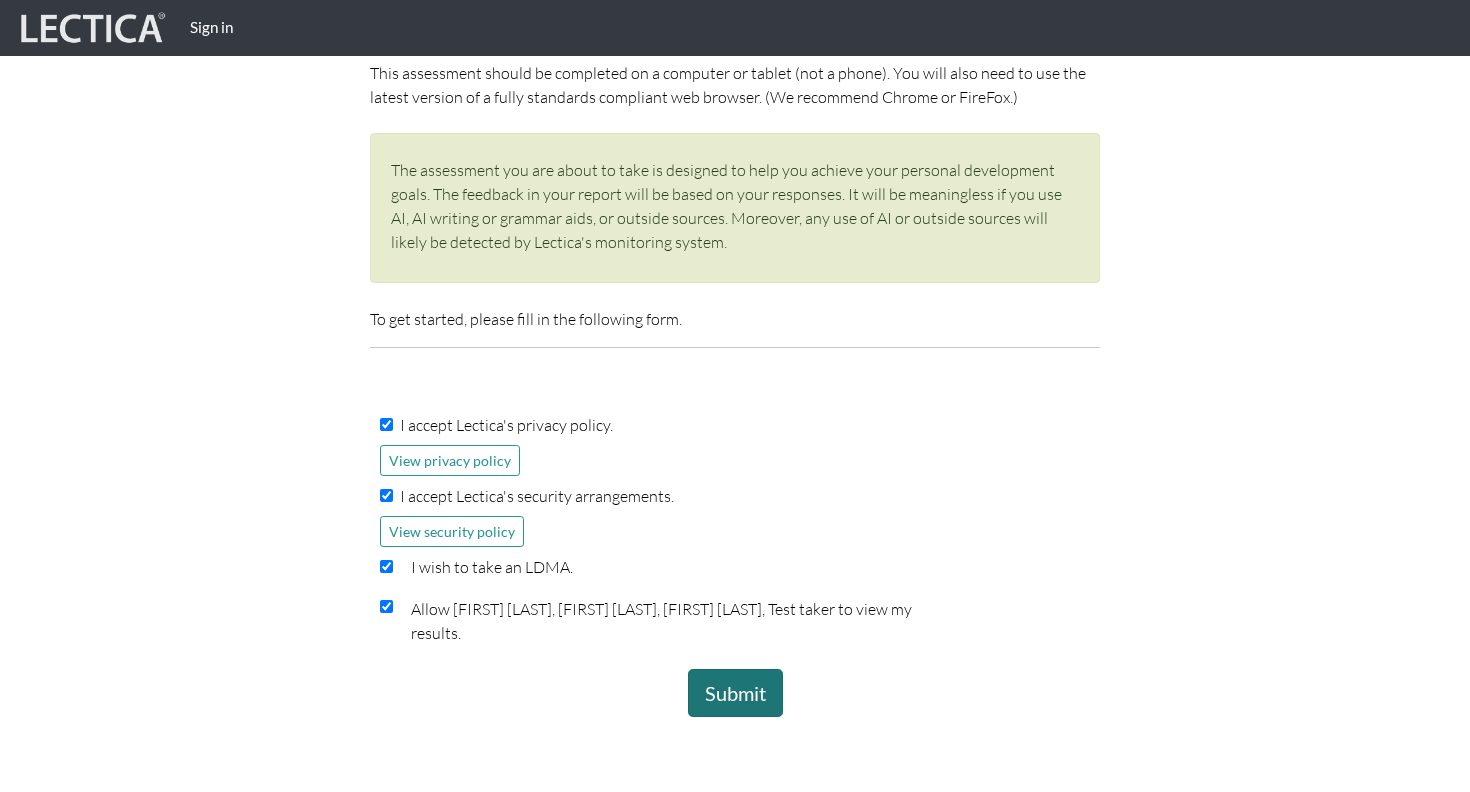scroll, scrollTop: 0, scrollLeft: 0, axis: both 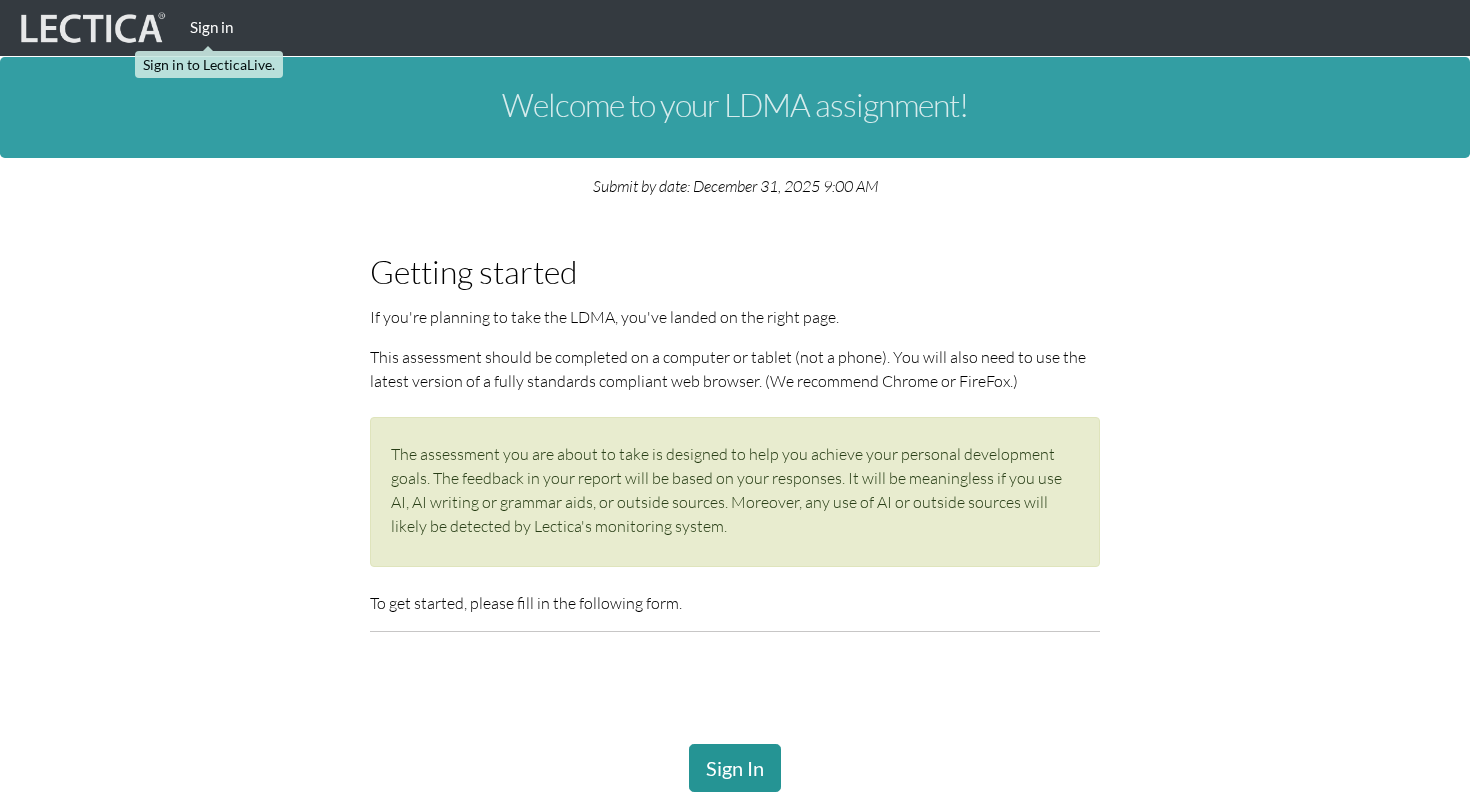 click on "Sign in" at bounding box center (211, 27) 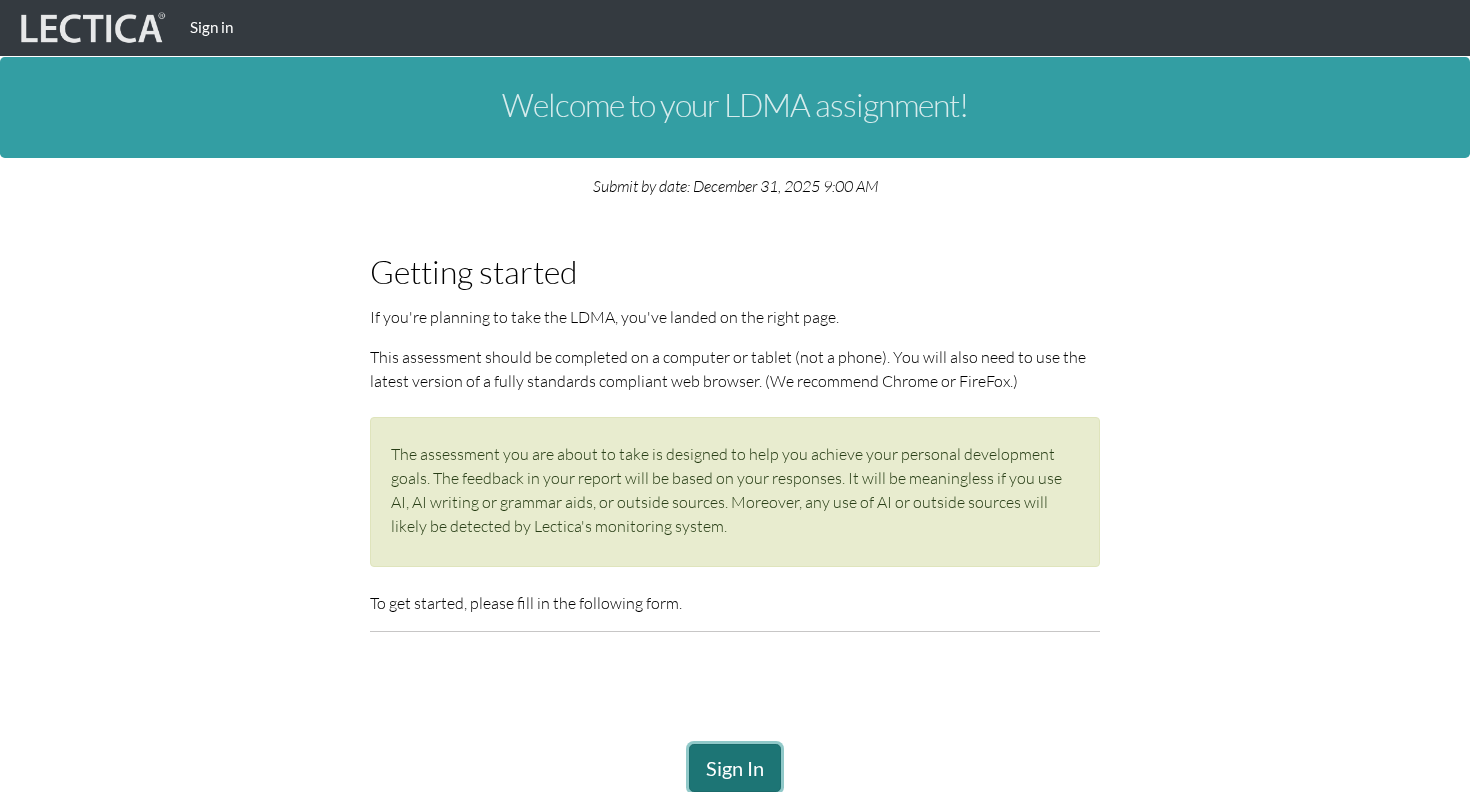 click on "Sign In" at bounding box center [735, 768] 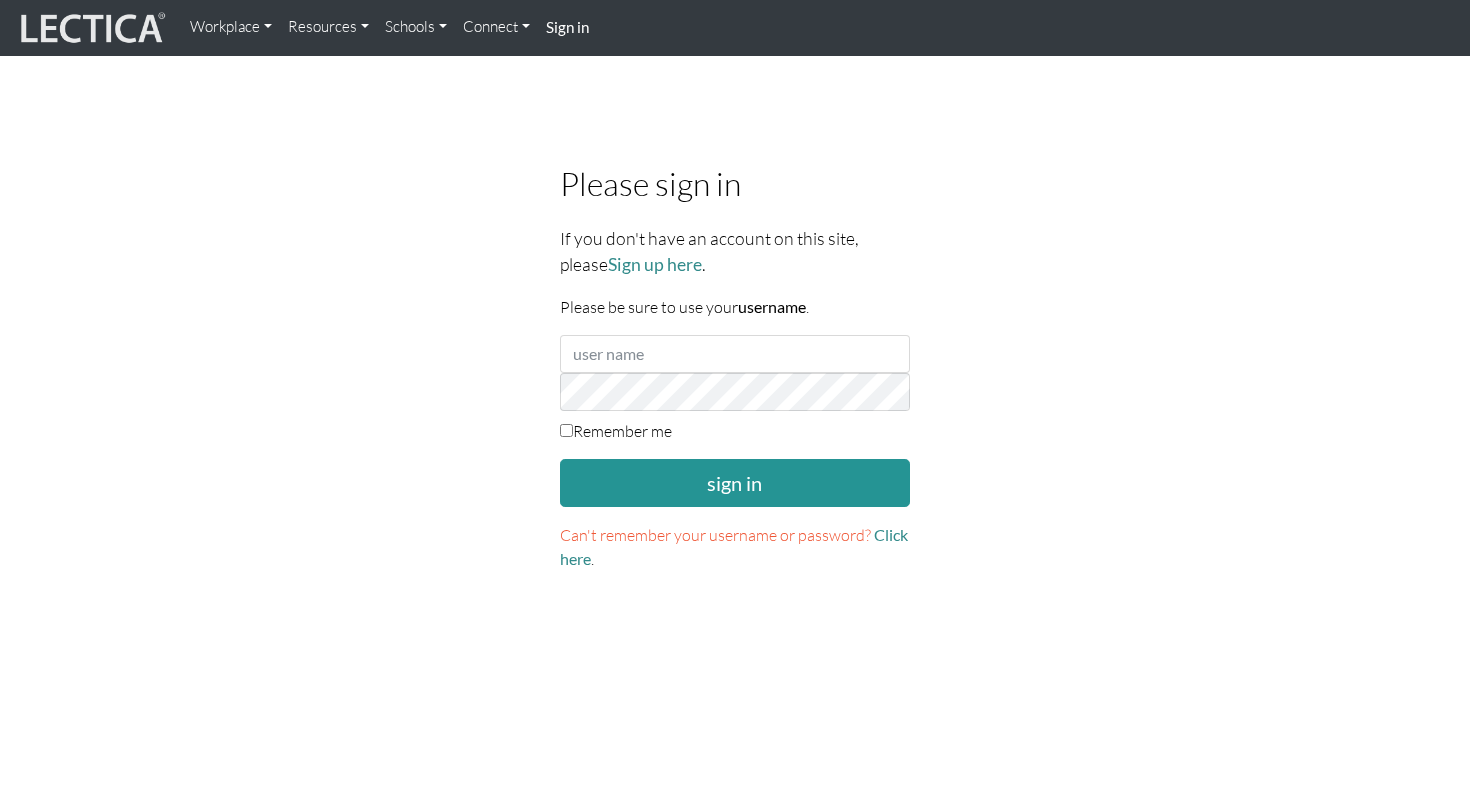 scroll, scrollTop: 0, scrollLeft: 0, axis: both 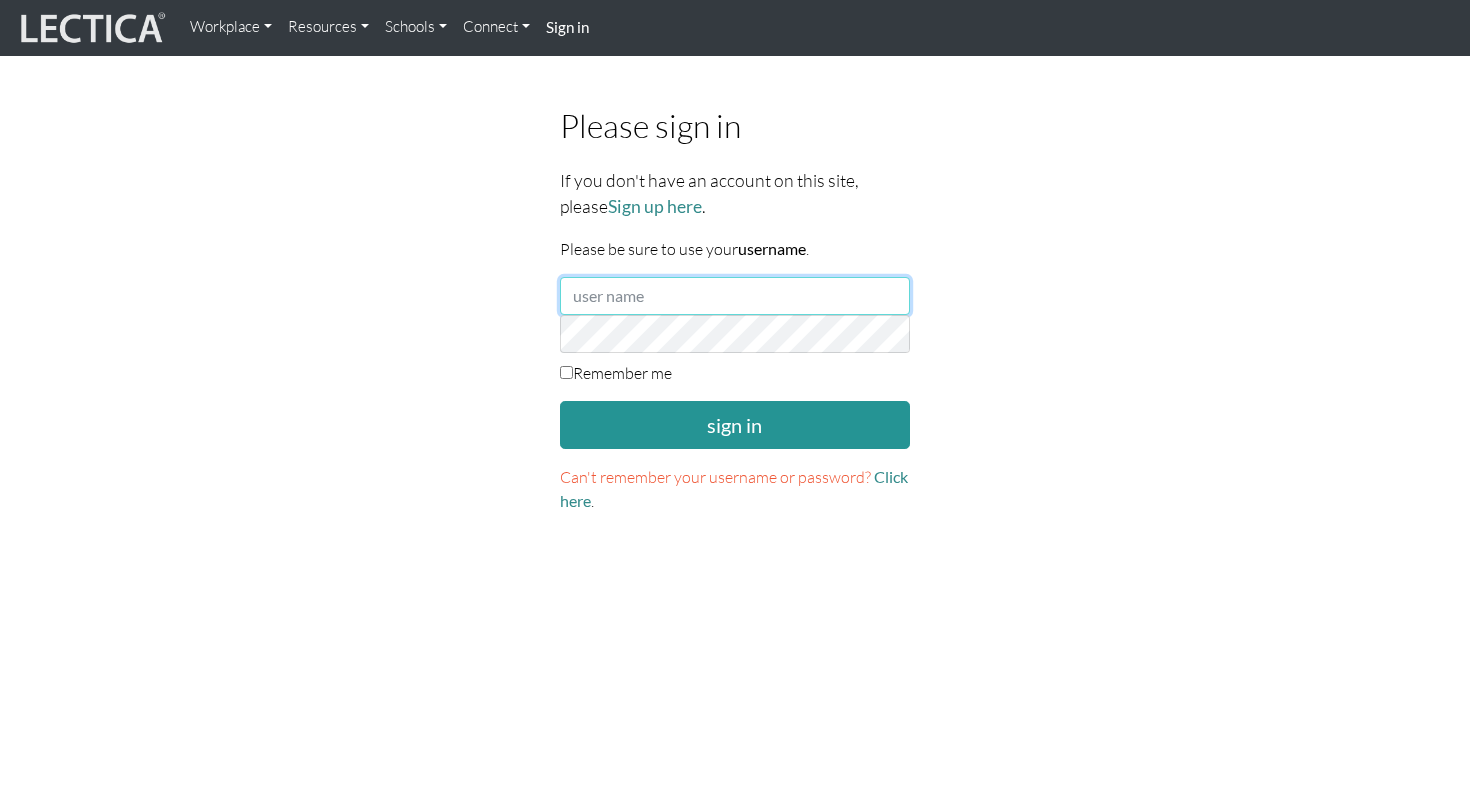 click at bounding box center (735, 296) 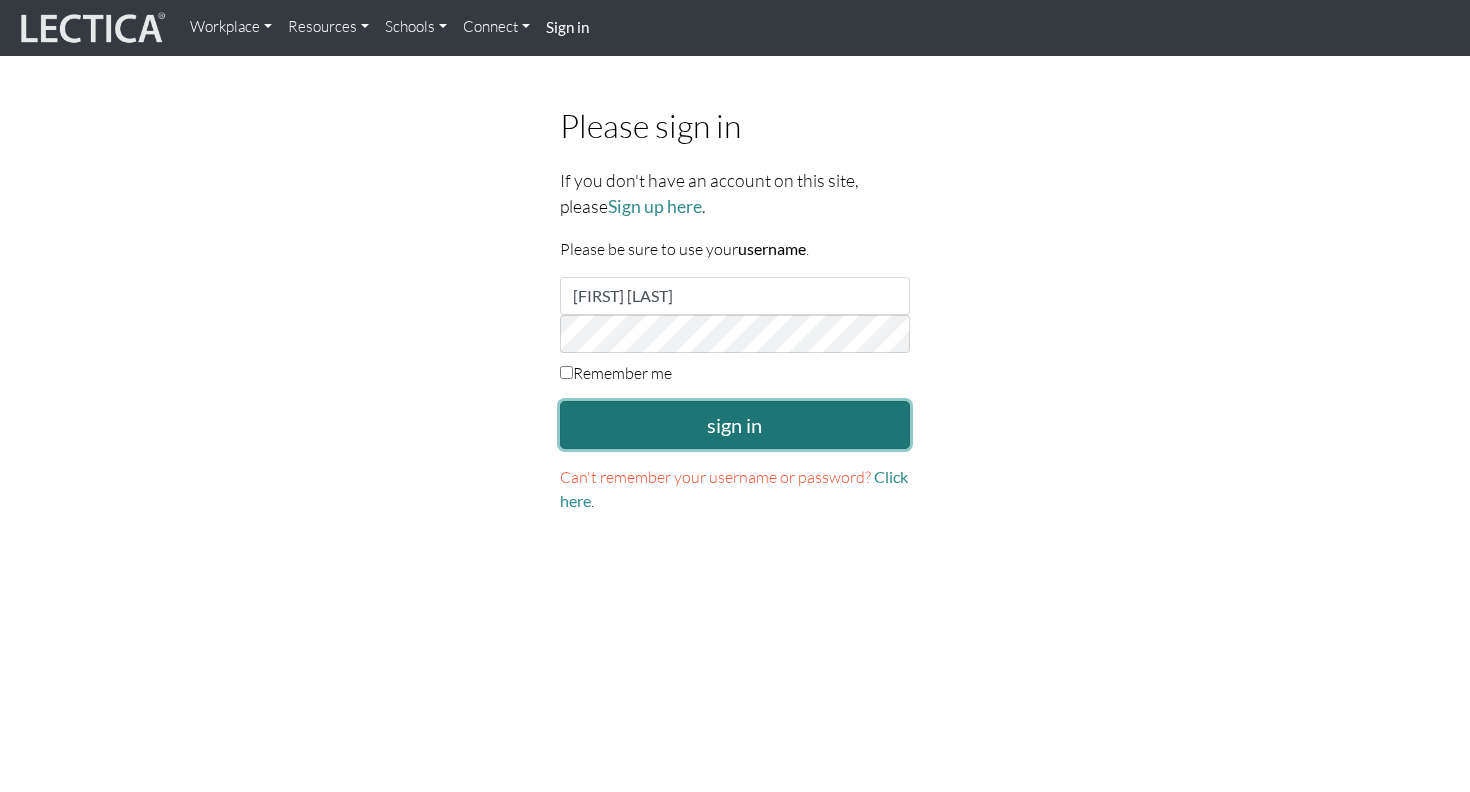 click on "sign in" at bounding box center (735, 425) 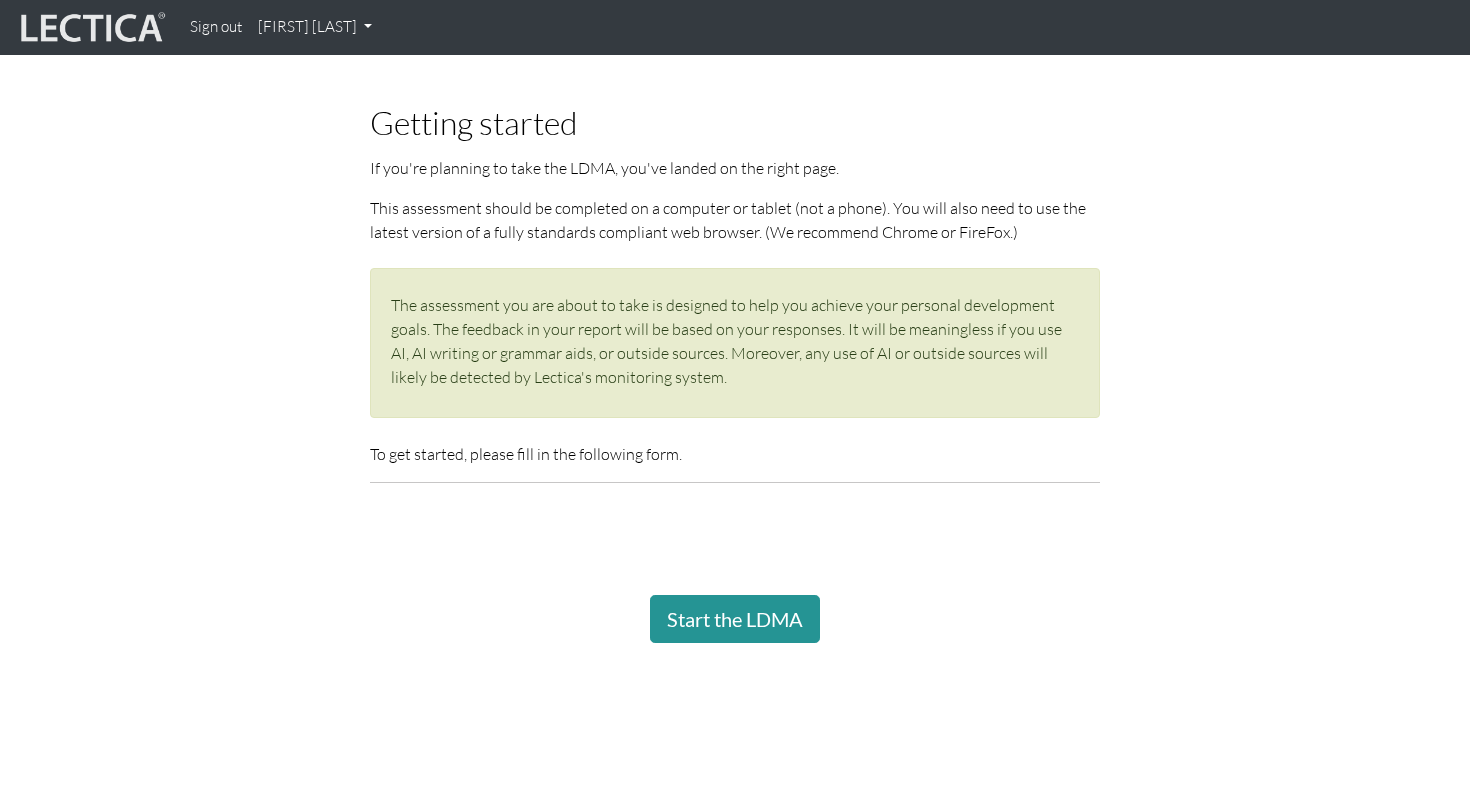 scroll, scrollTop: 199, scrollLeft: 0, axis: vertical 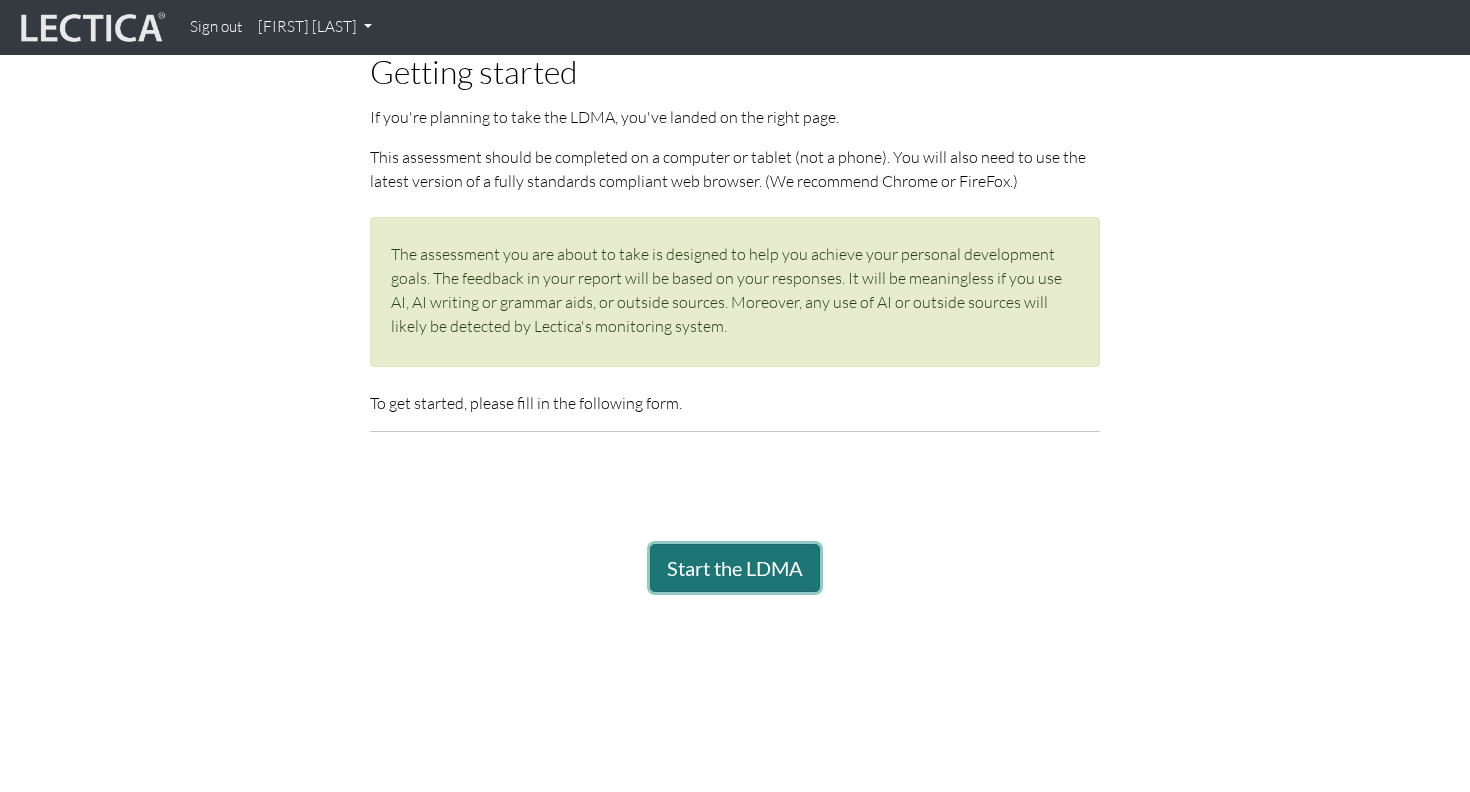 click on "Start the LDMA" at bounding box center [735, 568] 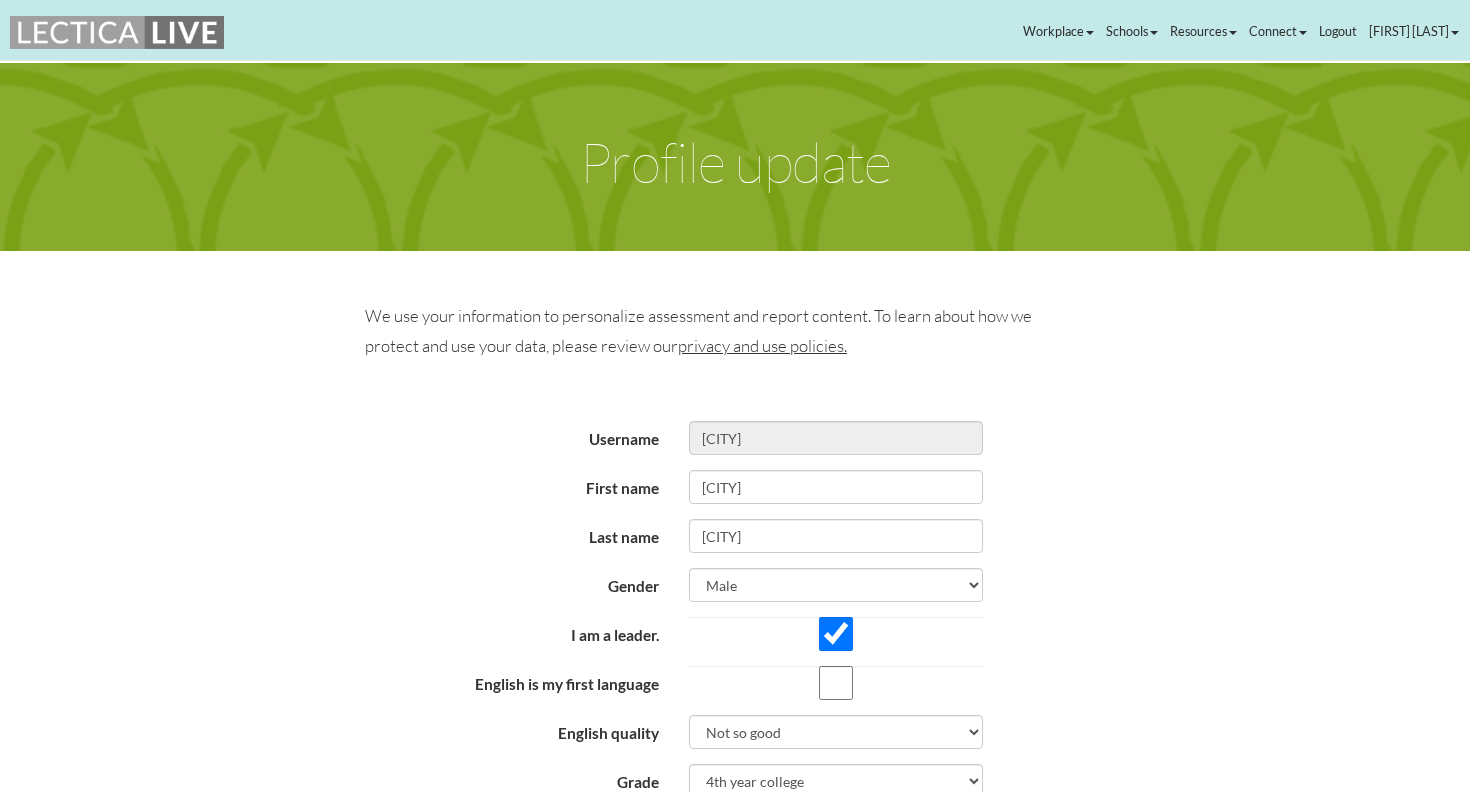 scroll, scrollTop: 0, scrollLeft: 0, axis: both 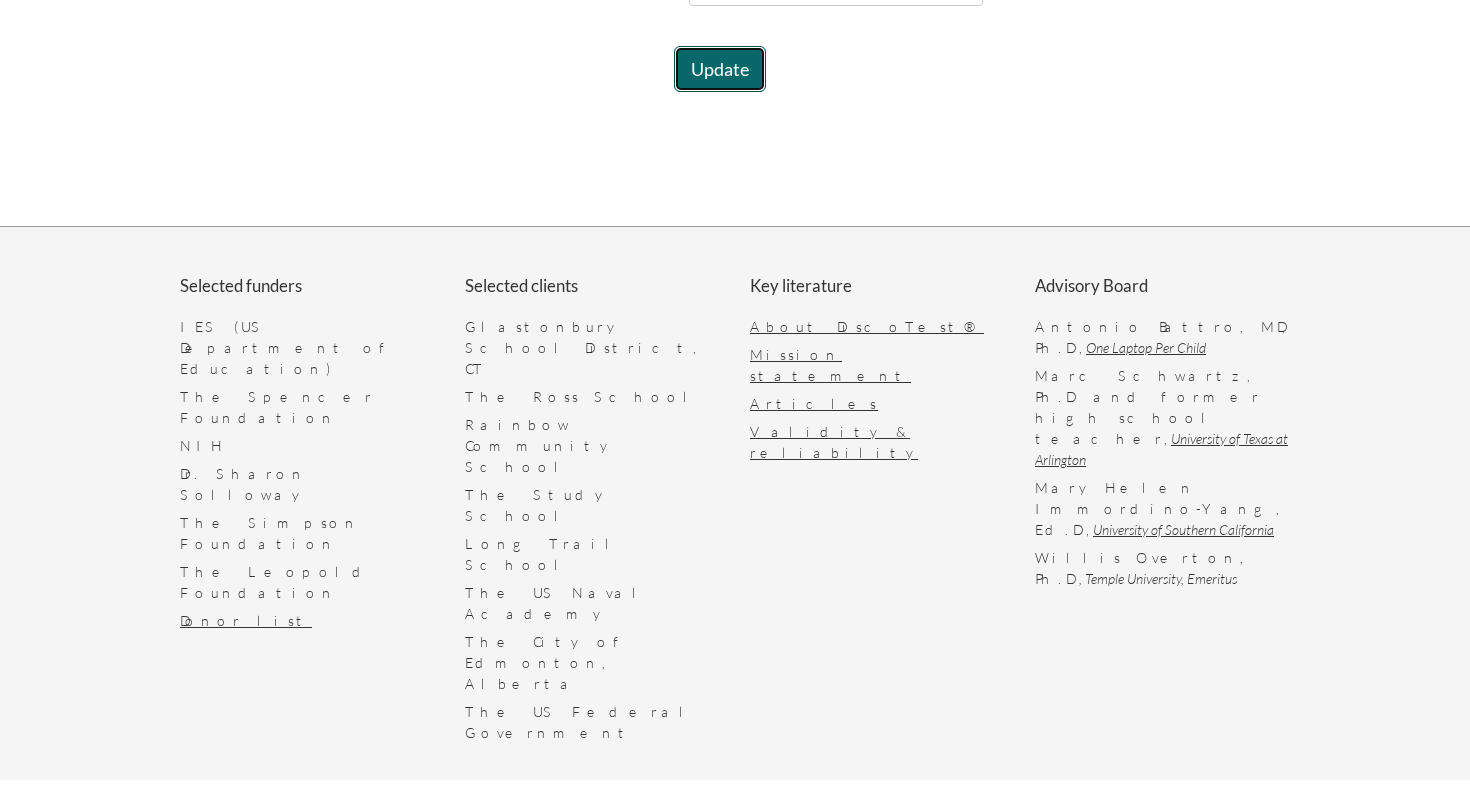 click on "Update" at bounding box center [720, 69] 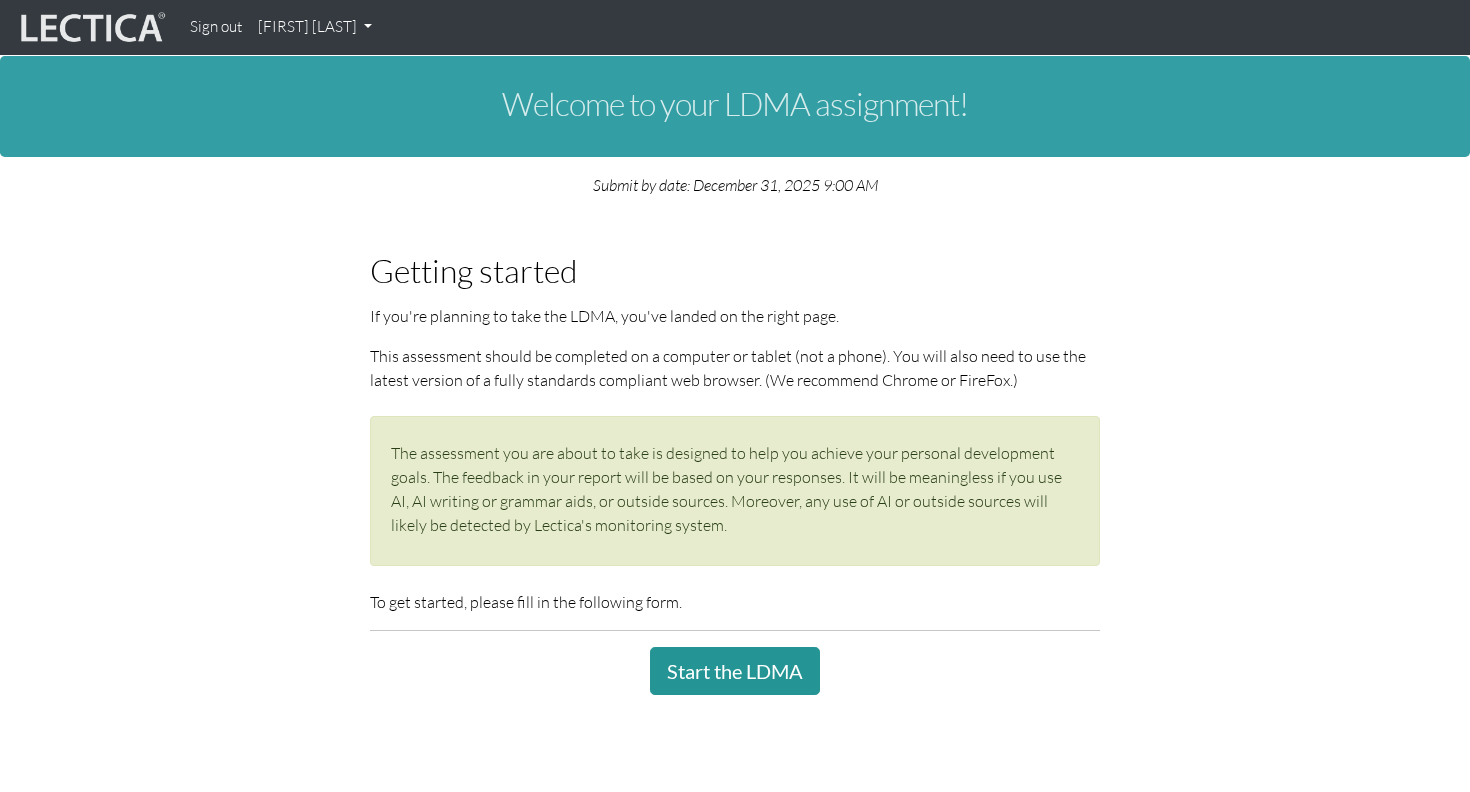 scroll, scrollTop: 0, scrollLeft: 0, axis: both 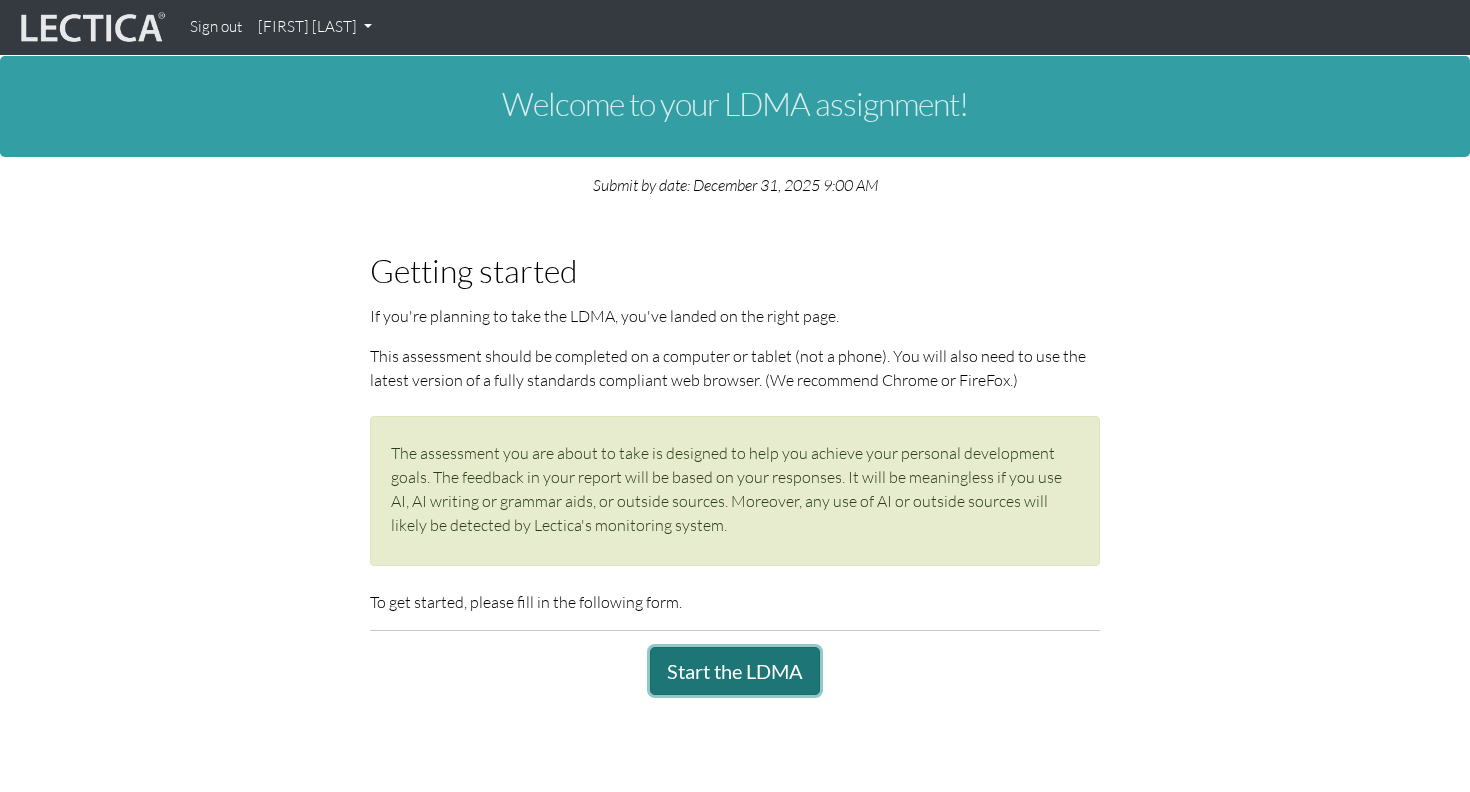 click on "Start the LDMA" at bounding box center (735, 671) 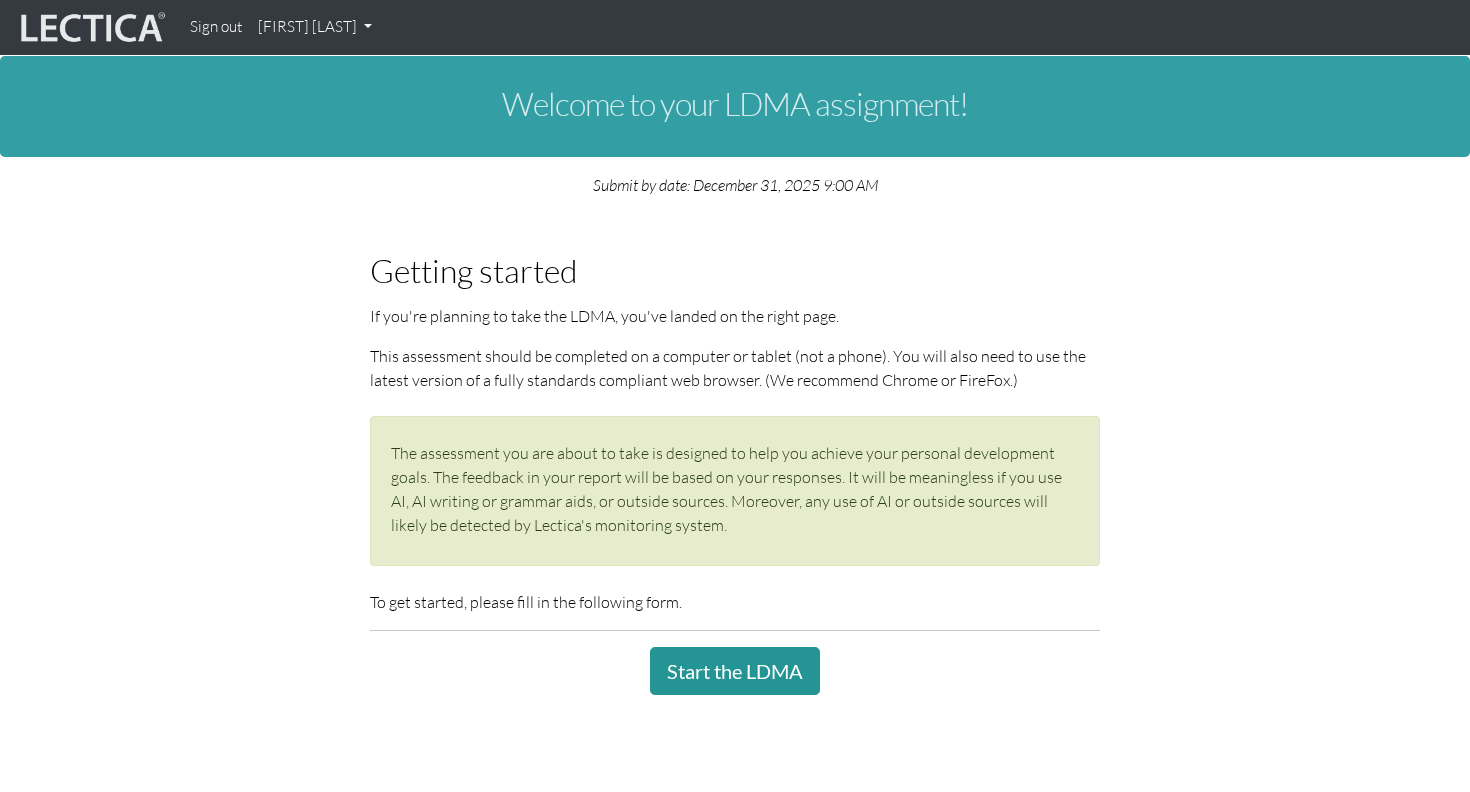 click on "Kazuki Yamane" at bounding box center (315, 27) 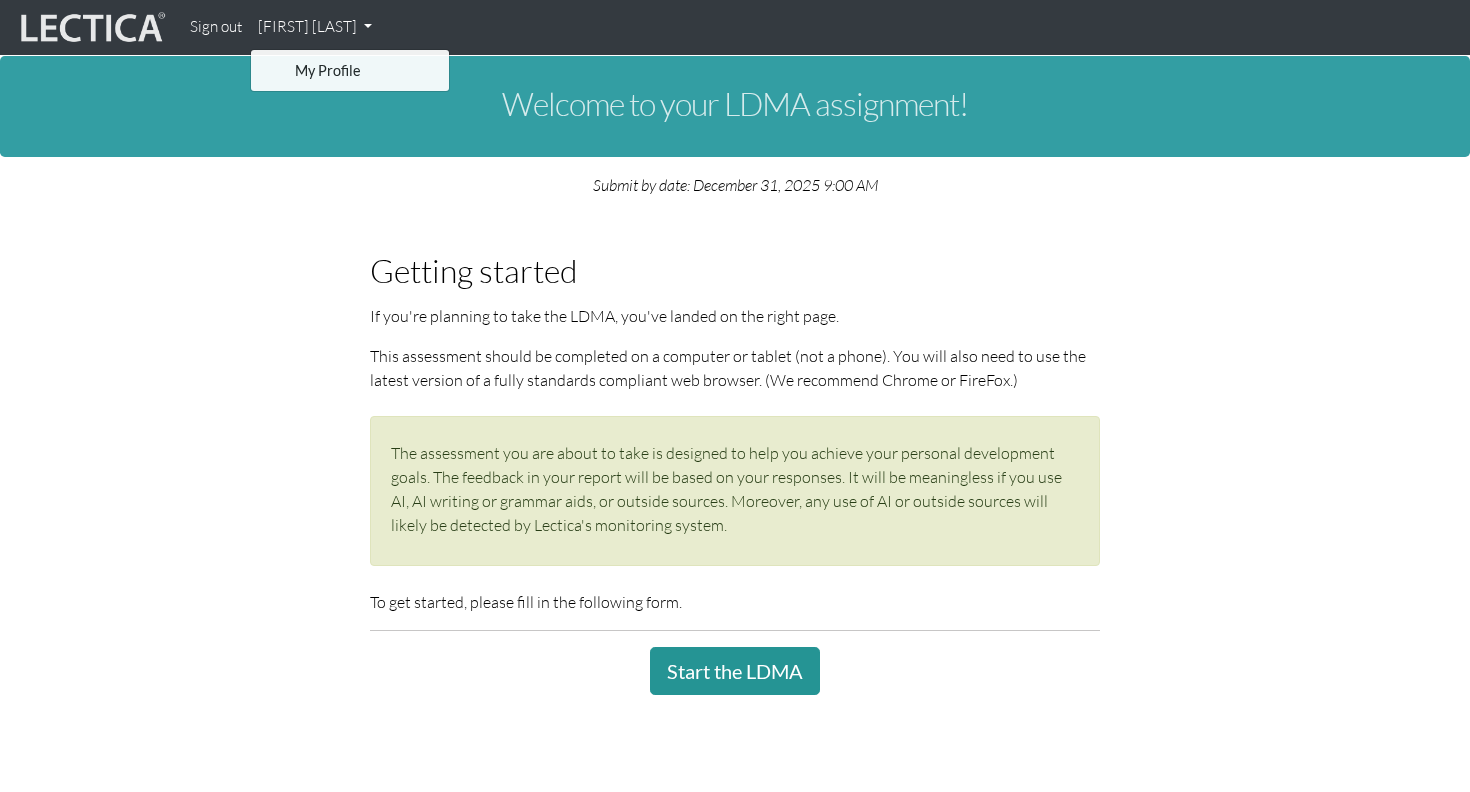 click on "Sign out" at bounding box center (216, 27) 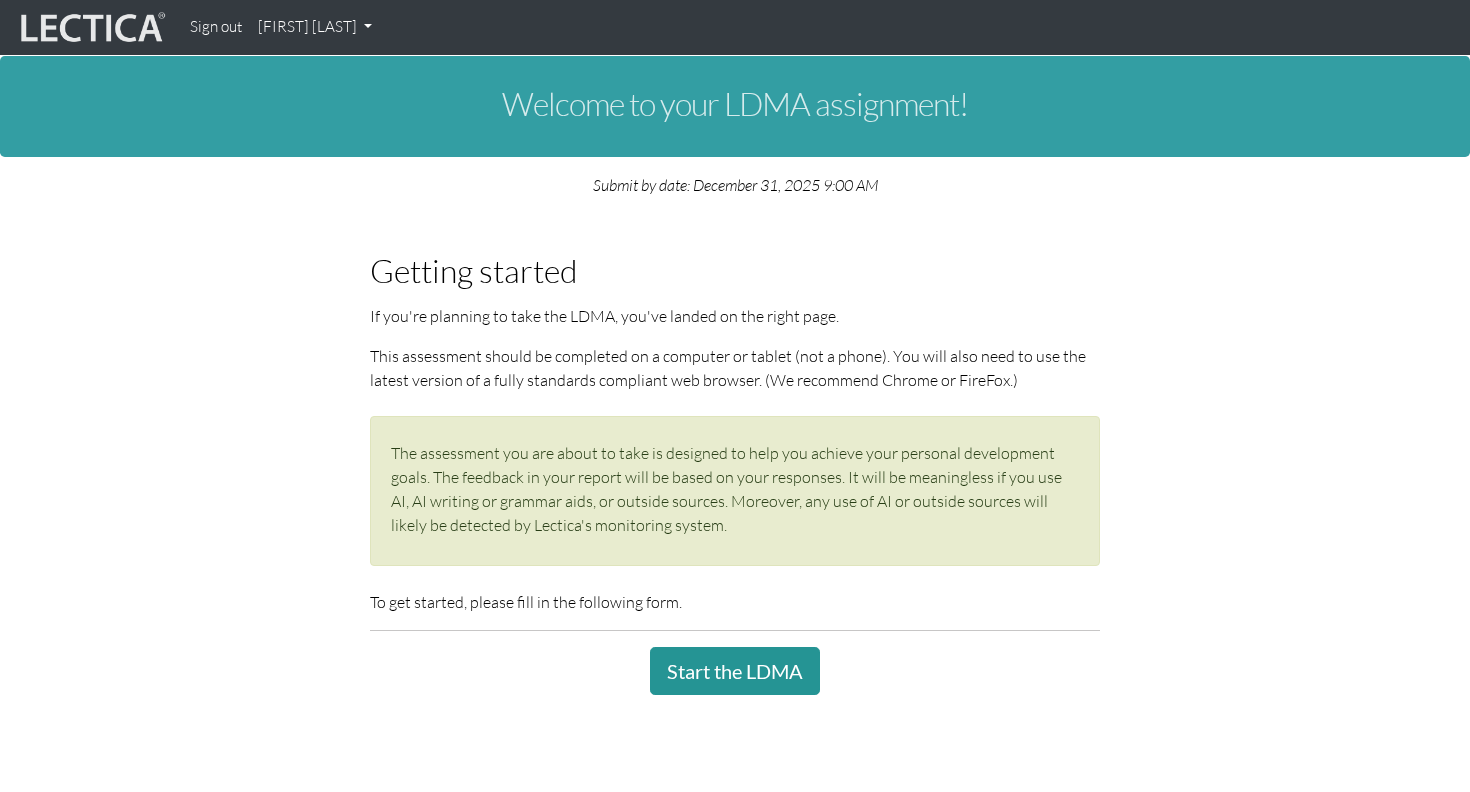 click on "Sign out" at bounding box center (216, 27) 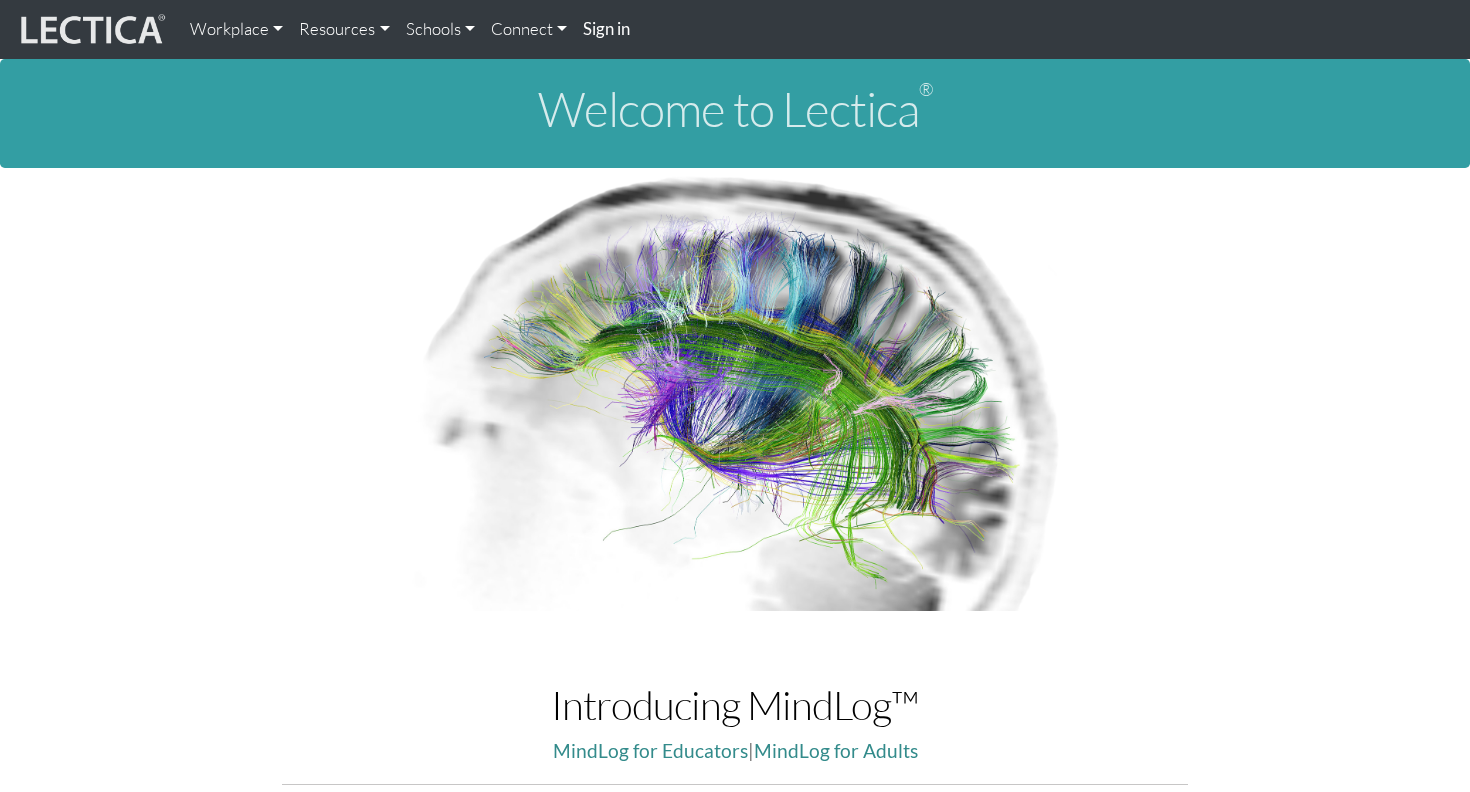 scroll, scrollTop: 0, scrollLeft: 0, axis: both 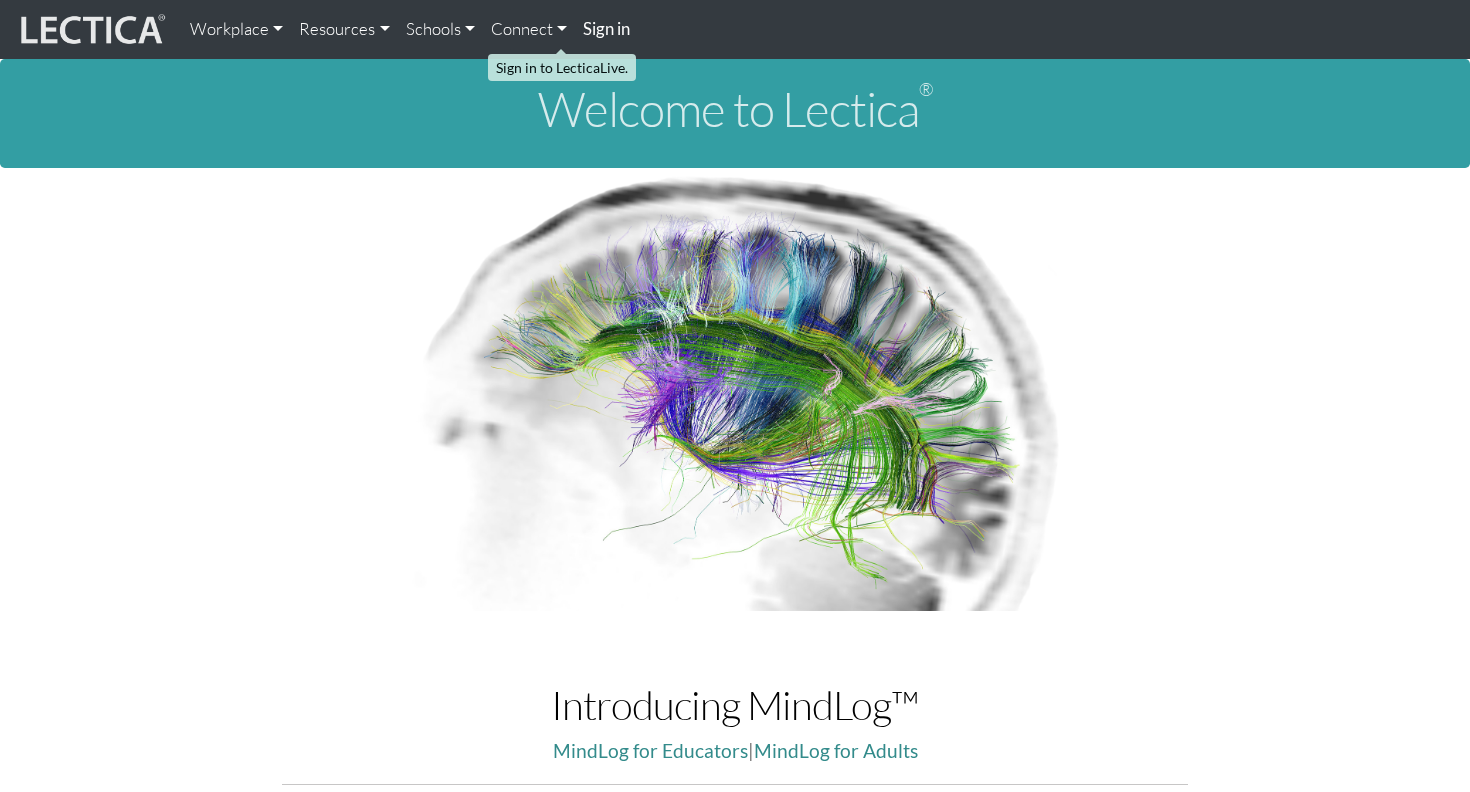 click on "Sign in" at bounding box center (606, 28) 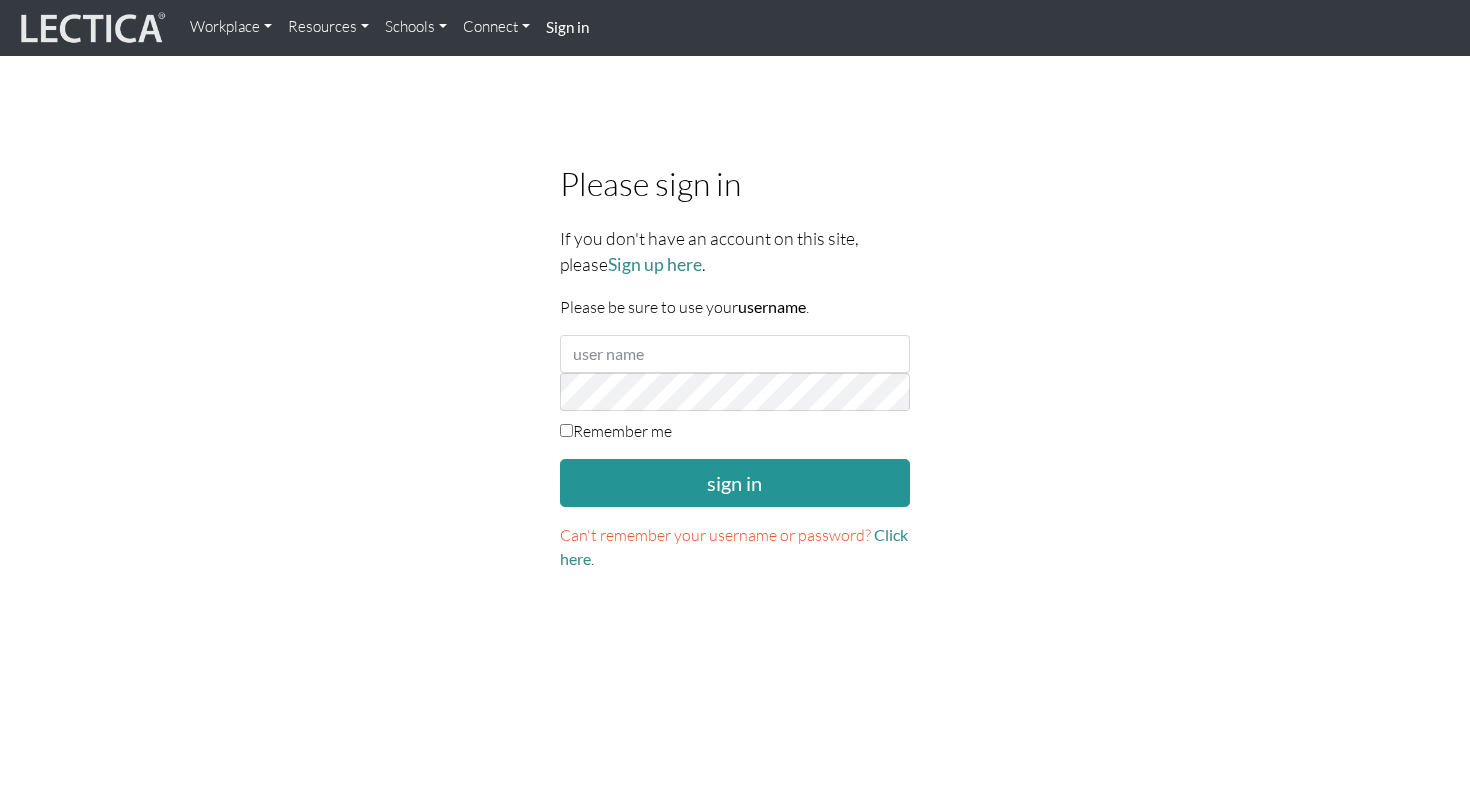 scroll, scrollTop: 0, scrollLeft: 0, axis: both 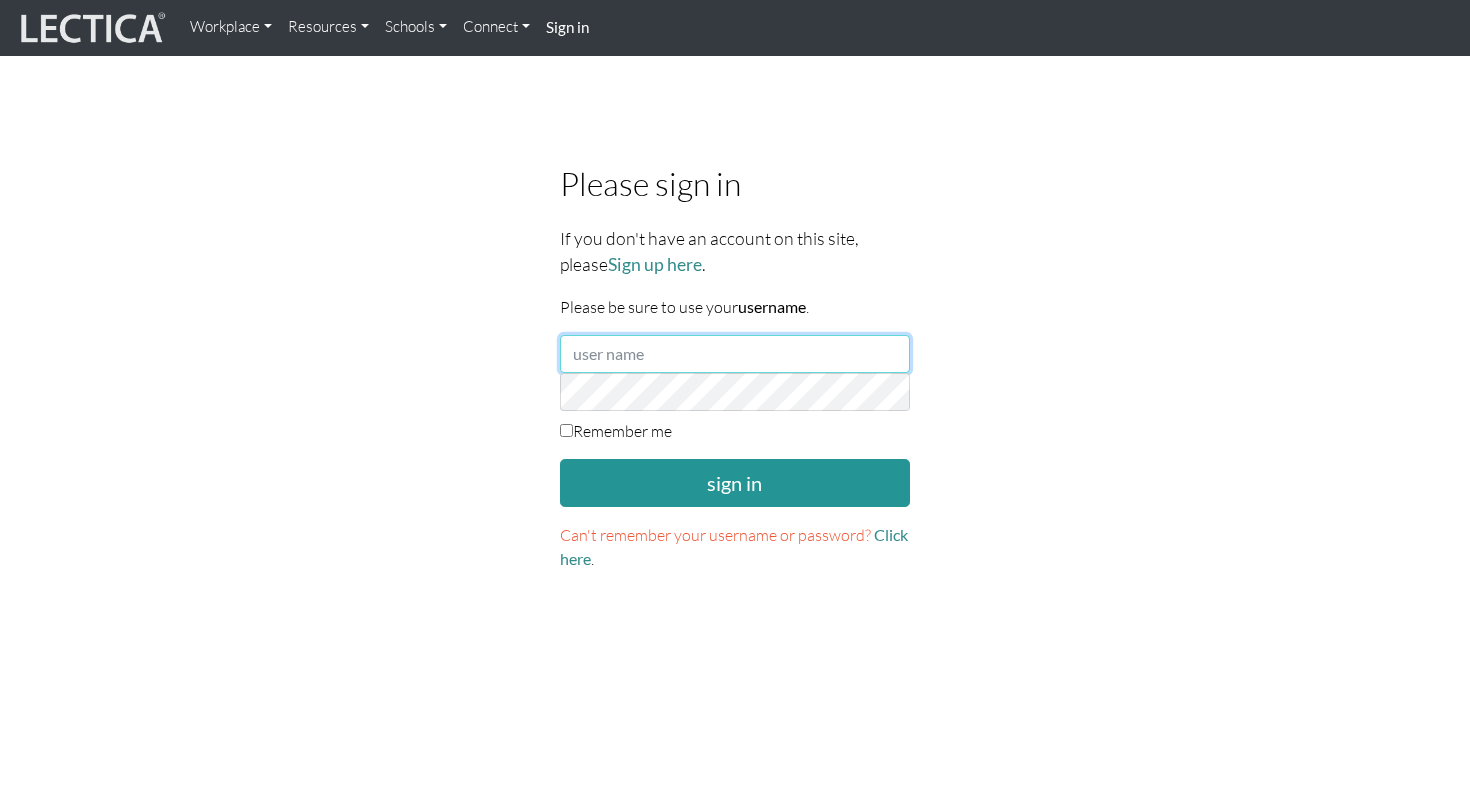 click at bounding box center (735, 354) 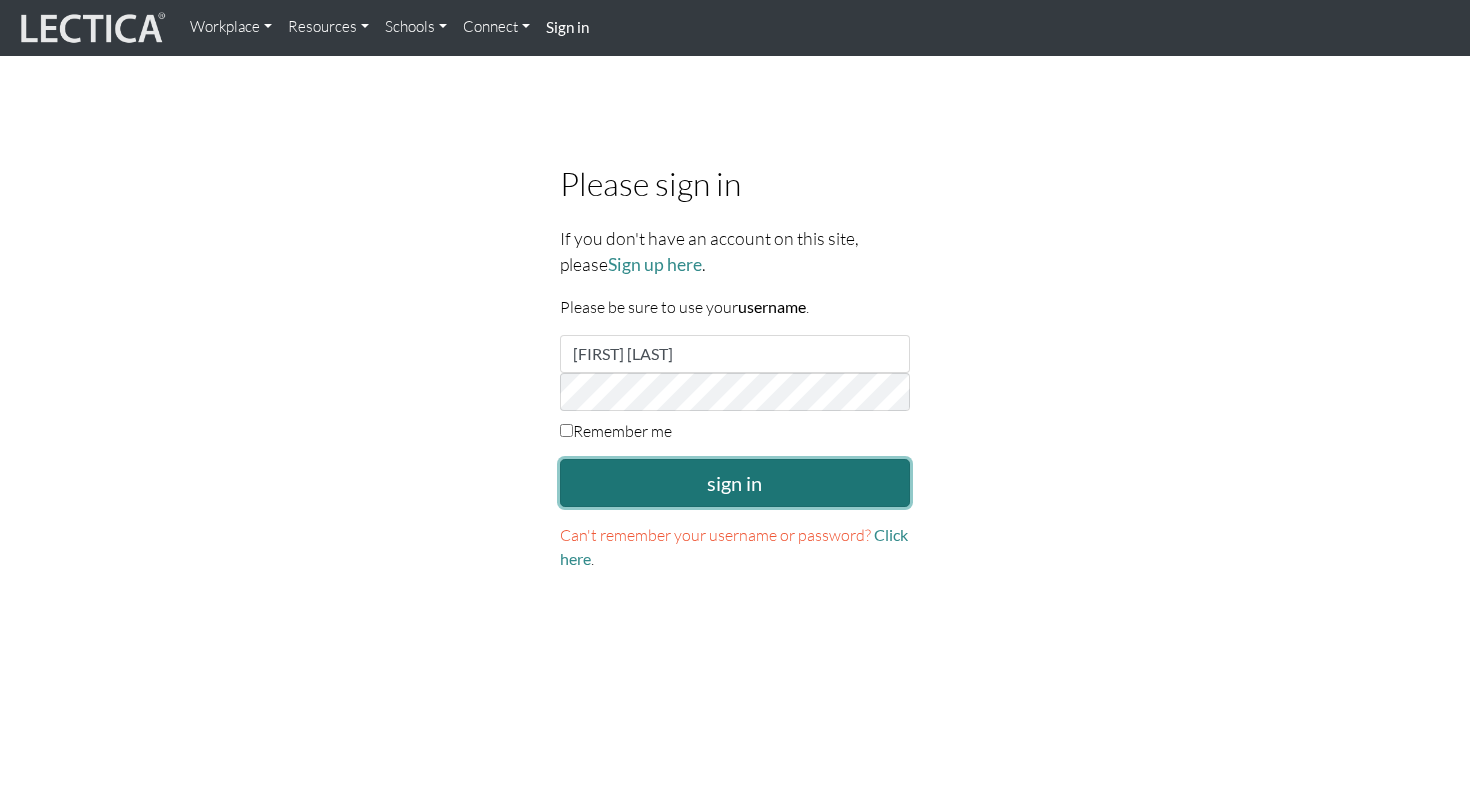 click on "sign in" at bounding box center (735, 483) 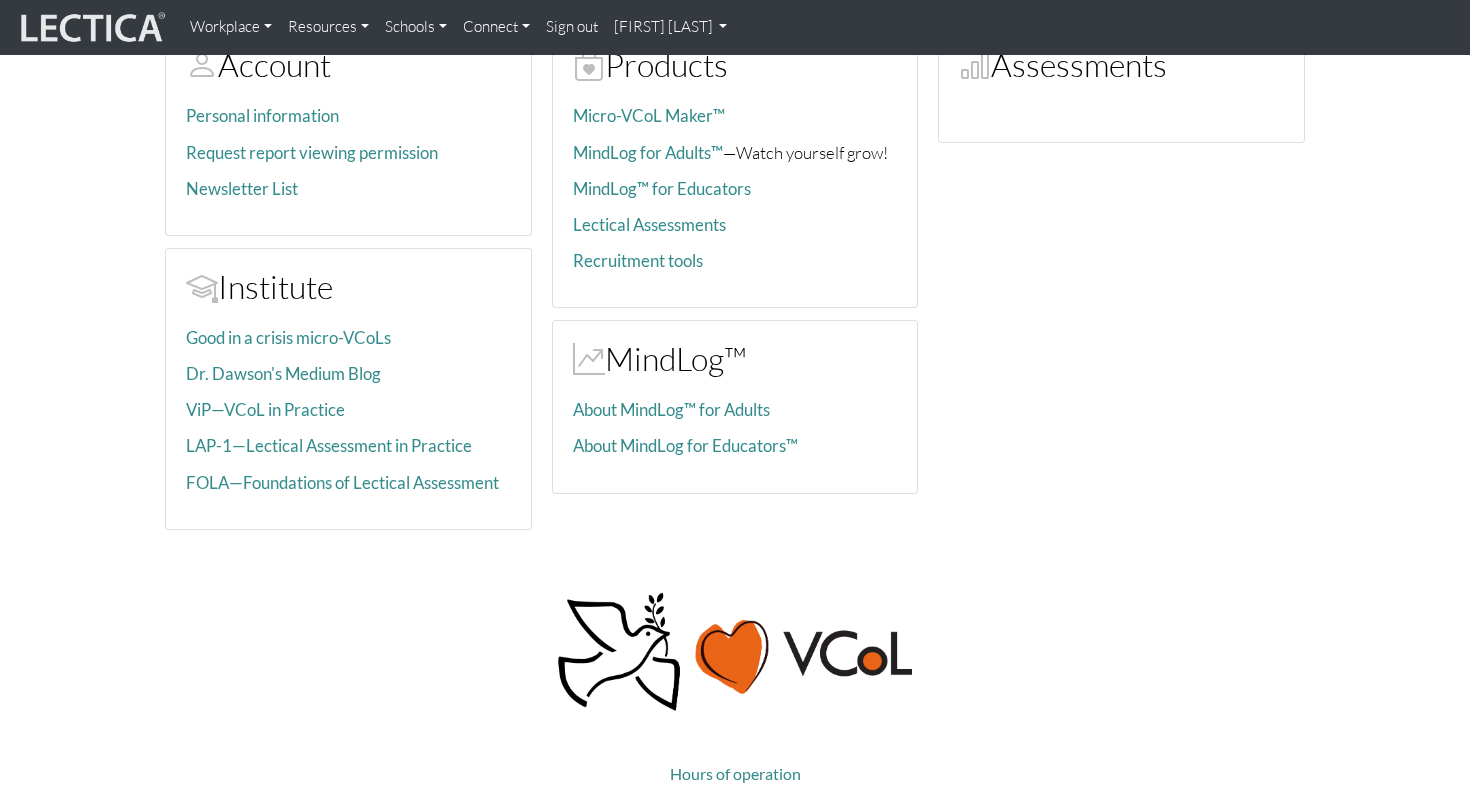 scroll, scrollTop: 187, scrollLeft: 0, axis: vertical 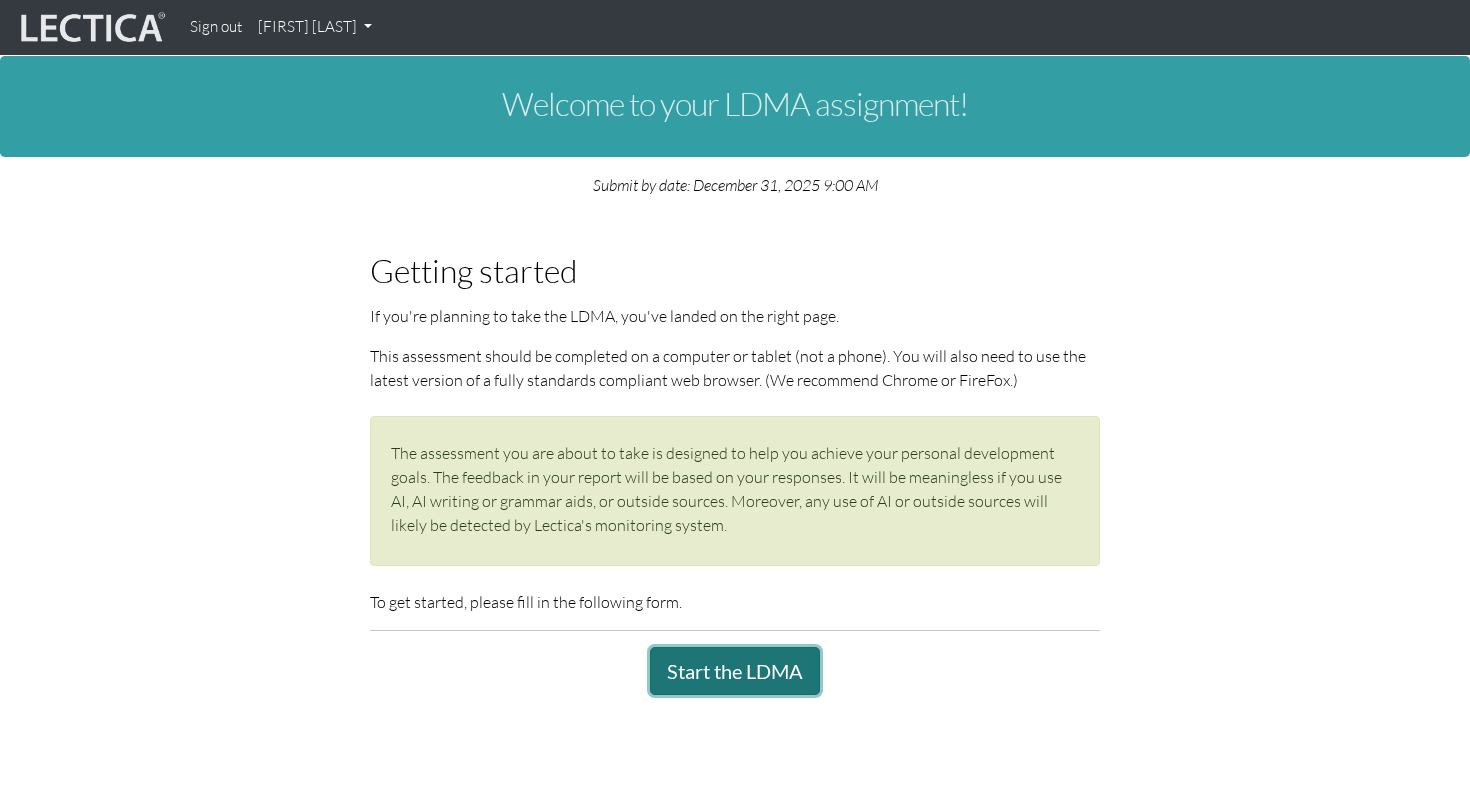 click on "Start the LDMA" at bounding box center [735, 671] 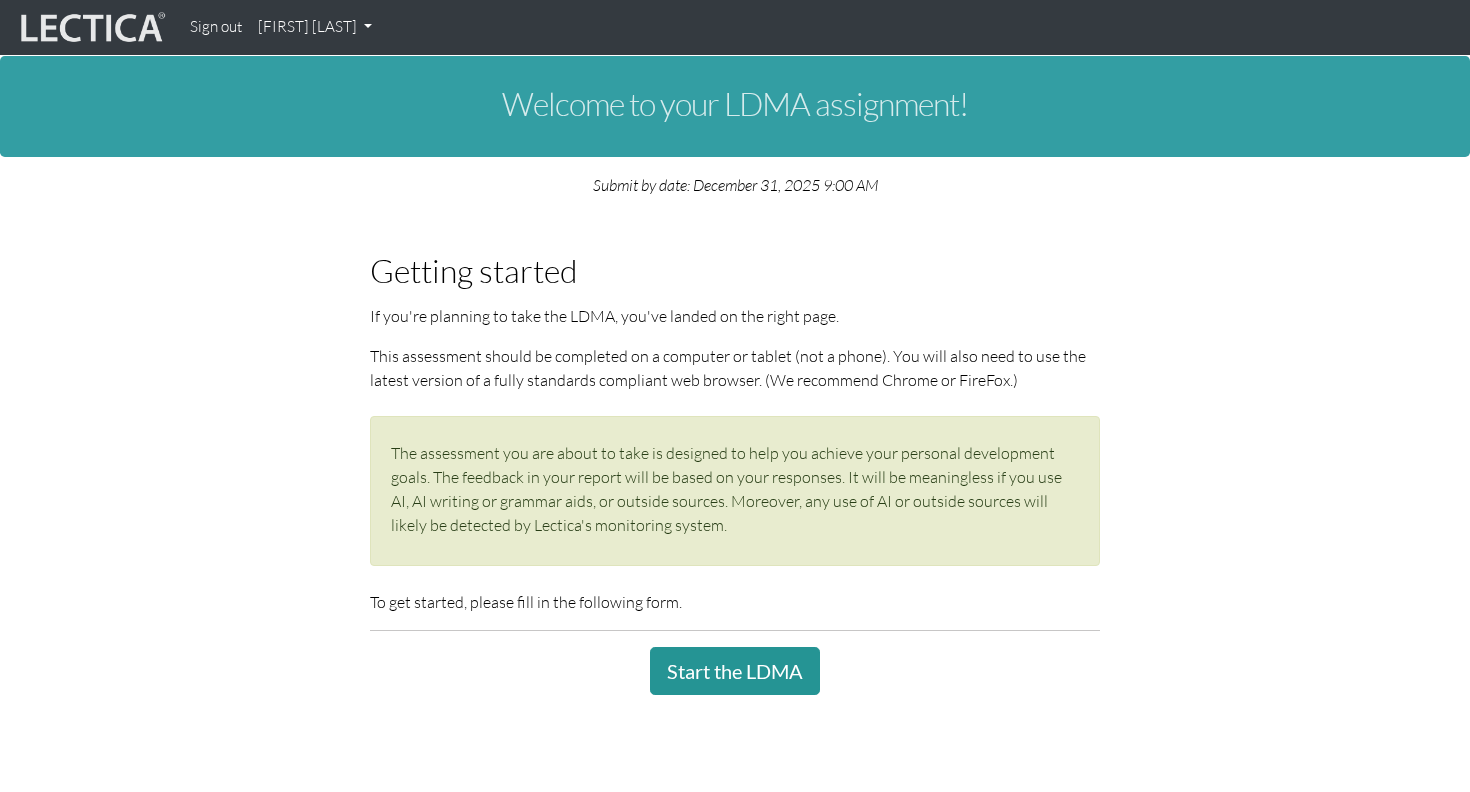 click on "[FIRST] [LAST]" at bounding box center (315, 27) 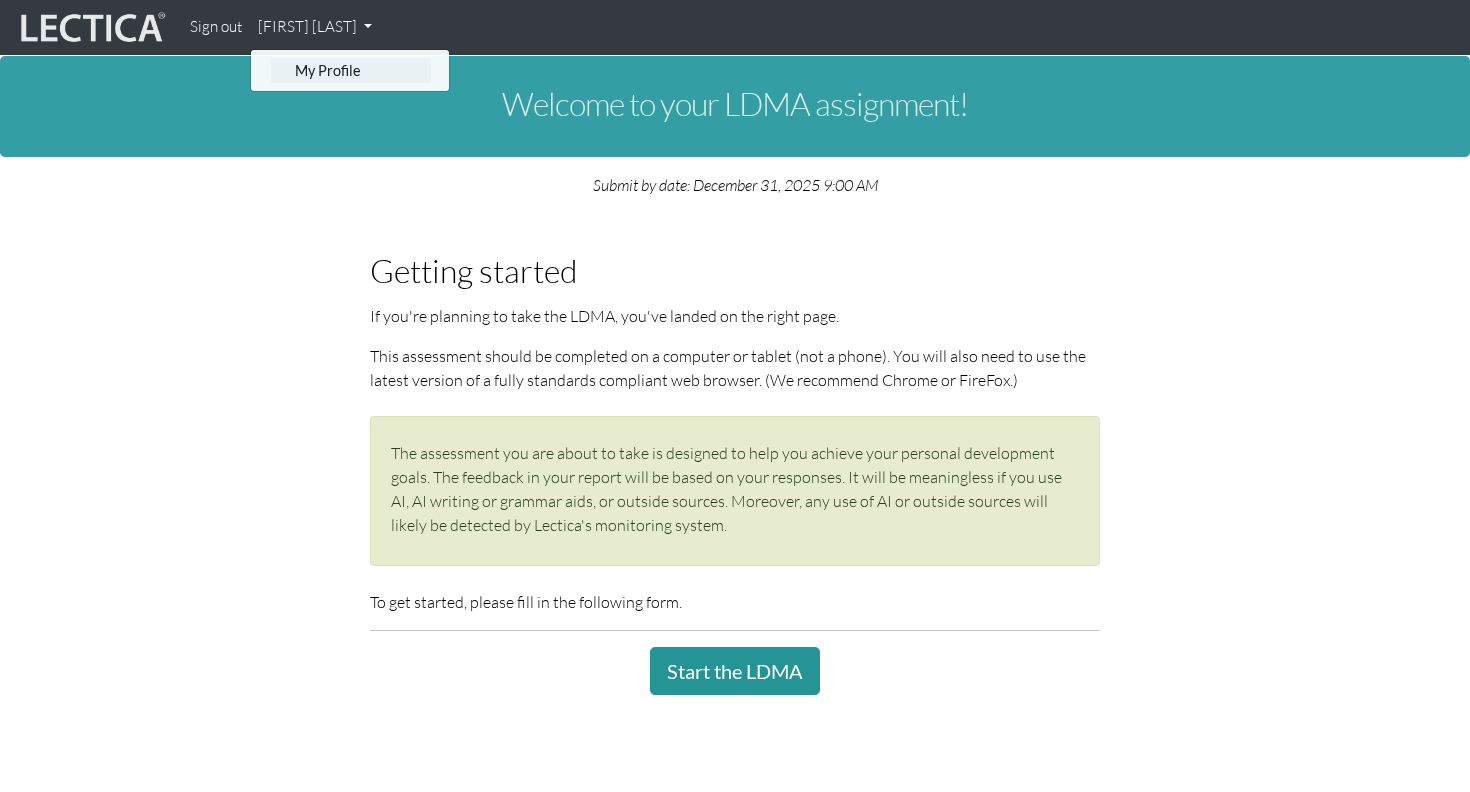 click on "My Profile" at bounding box center [351, 70] 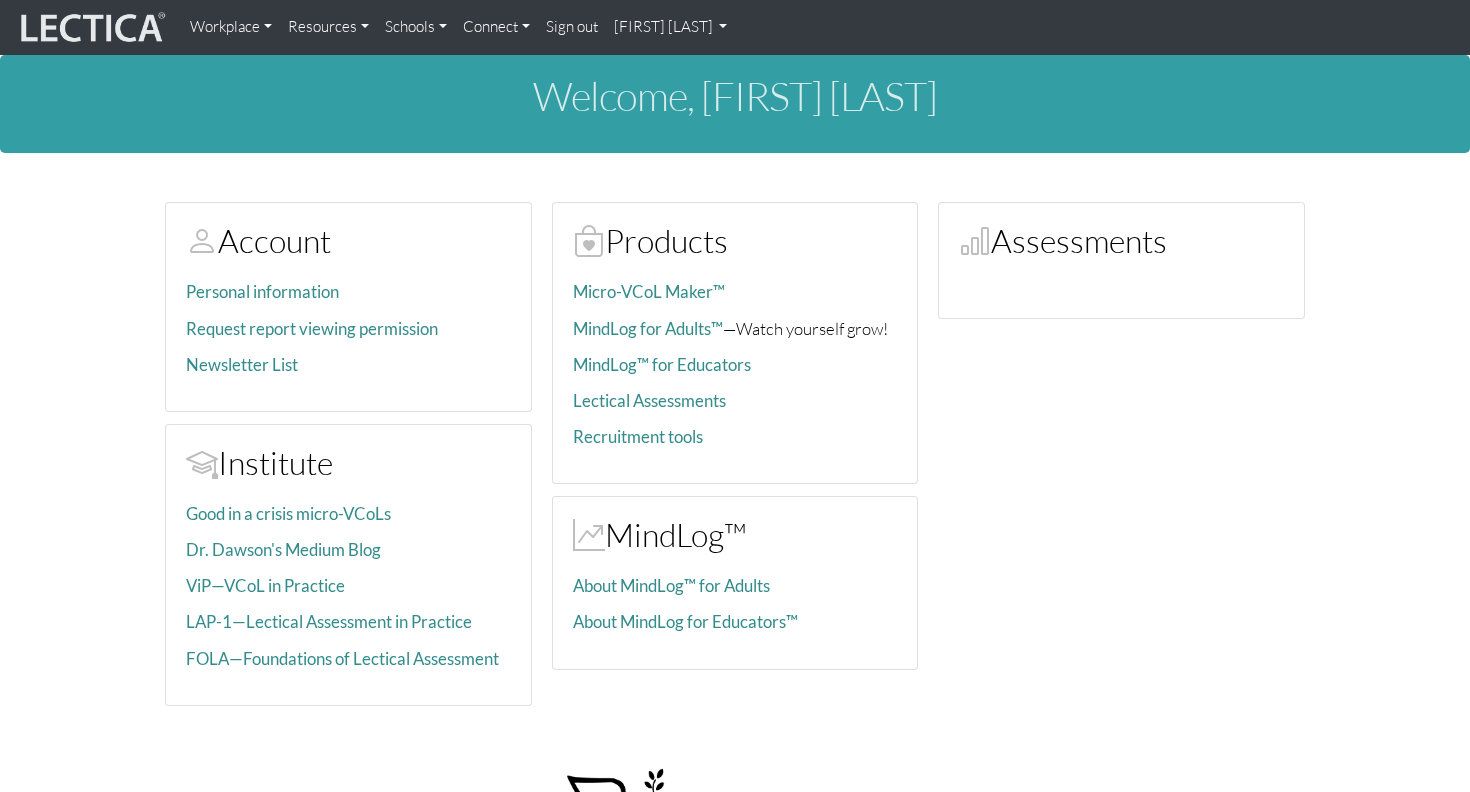 scroll, scrollTop: 0, scrollLeft: 0, axis: both 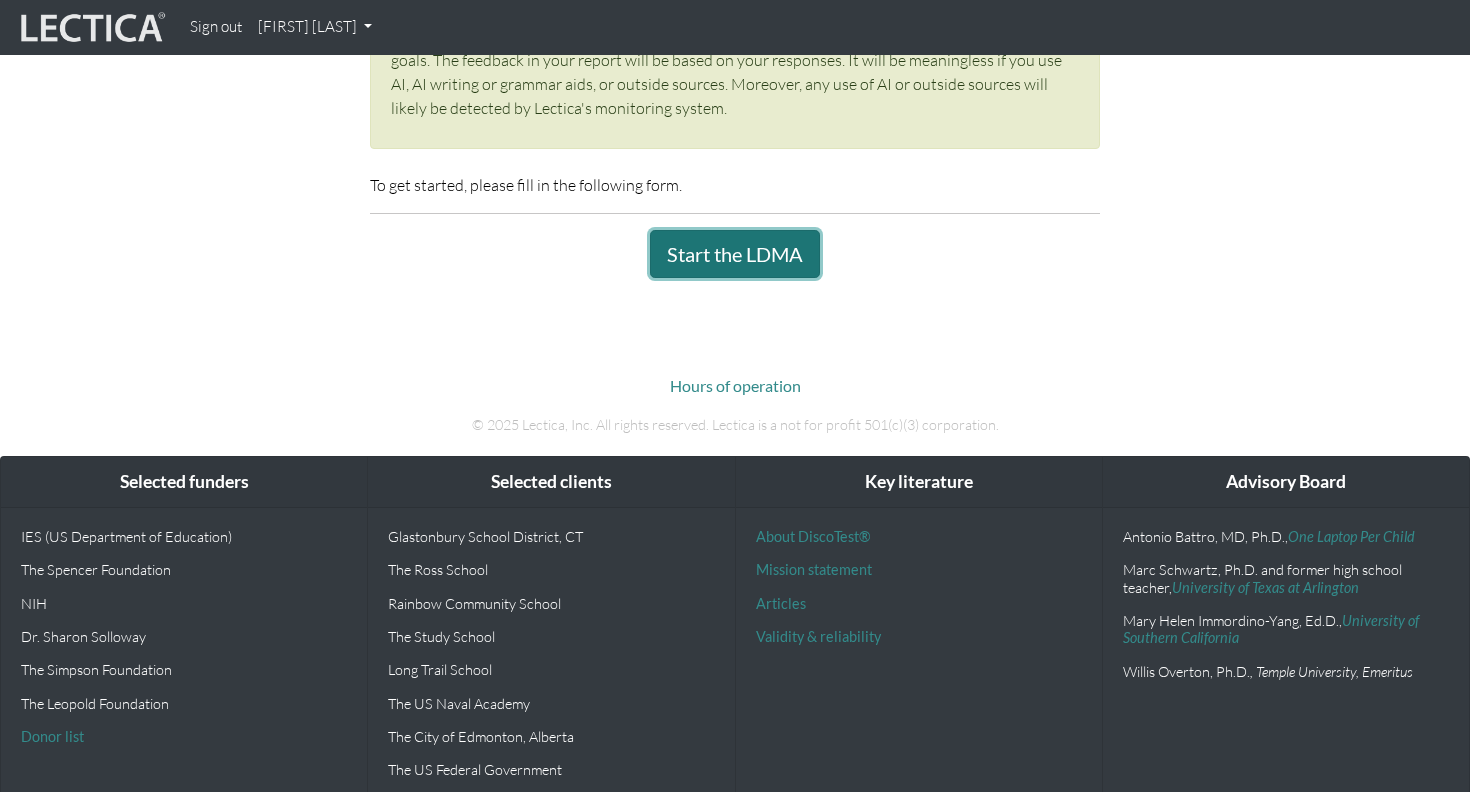 click on "Start the LDMA" at bounding box center [735, 254] 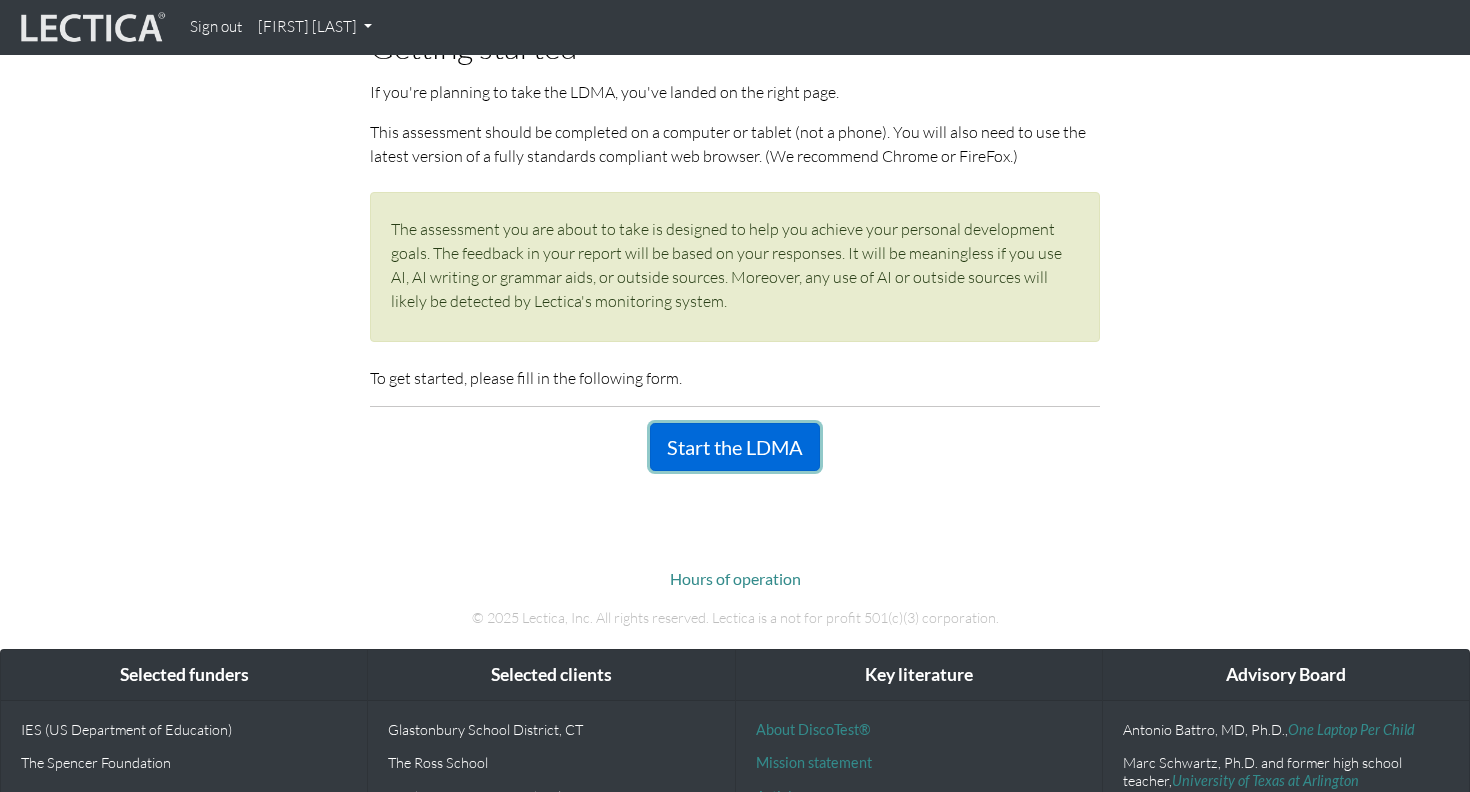 scroll, scrollTop: 0, scrollLeft: 0, axis: both 